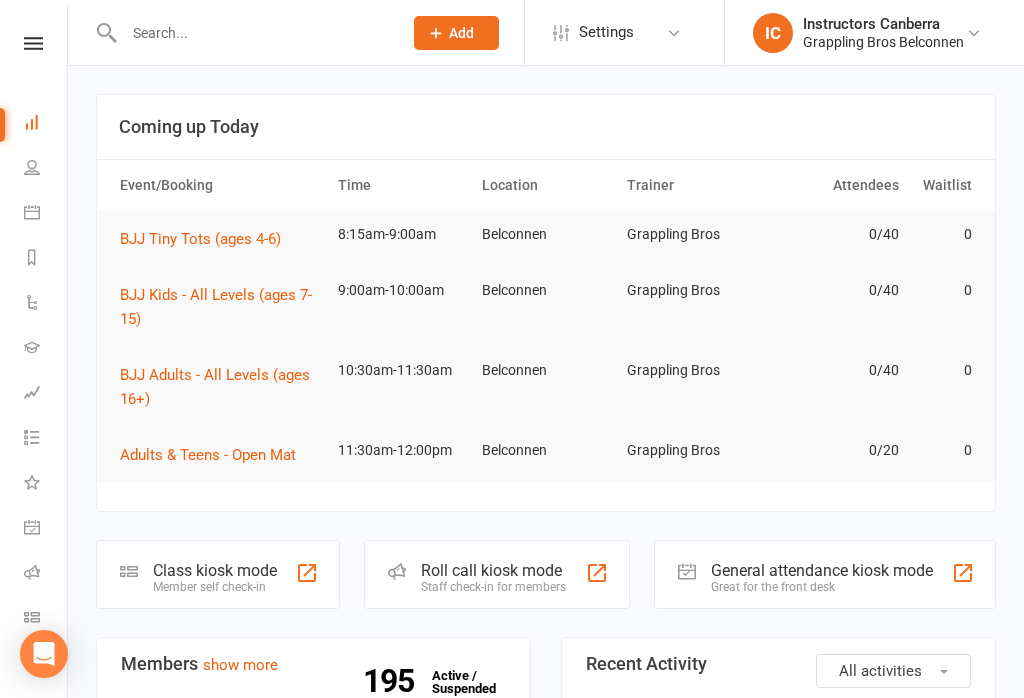 scroll, scrollTop: 0, scrollLeft: 0, axis: both 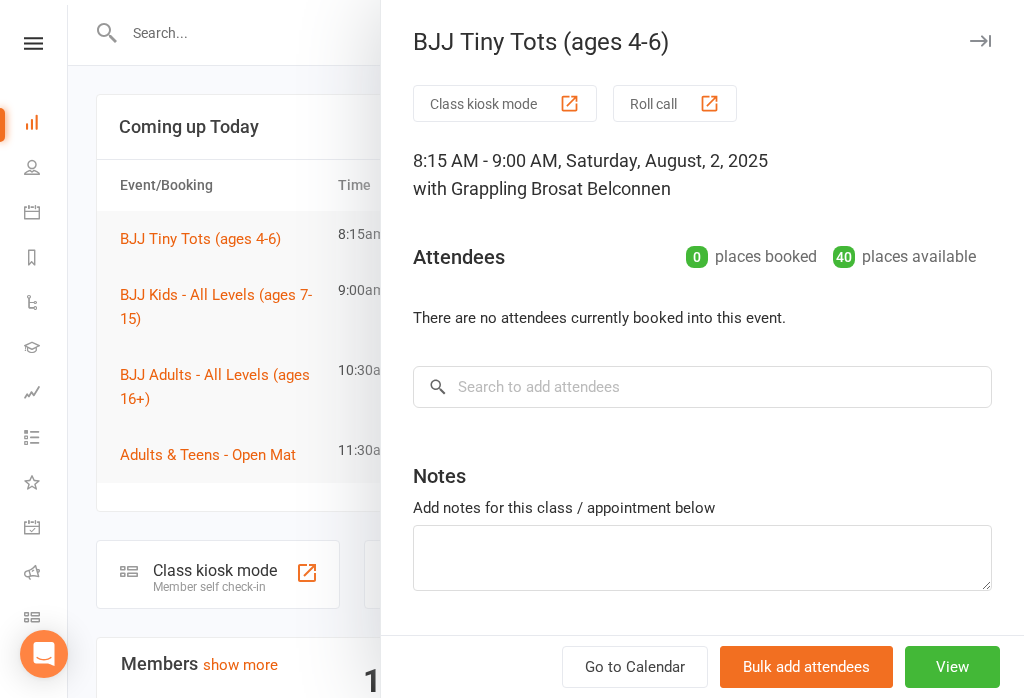 click on "View" at bounding box center (952, 667) 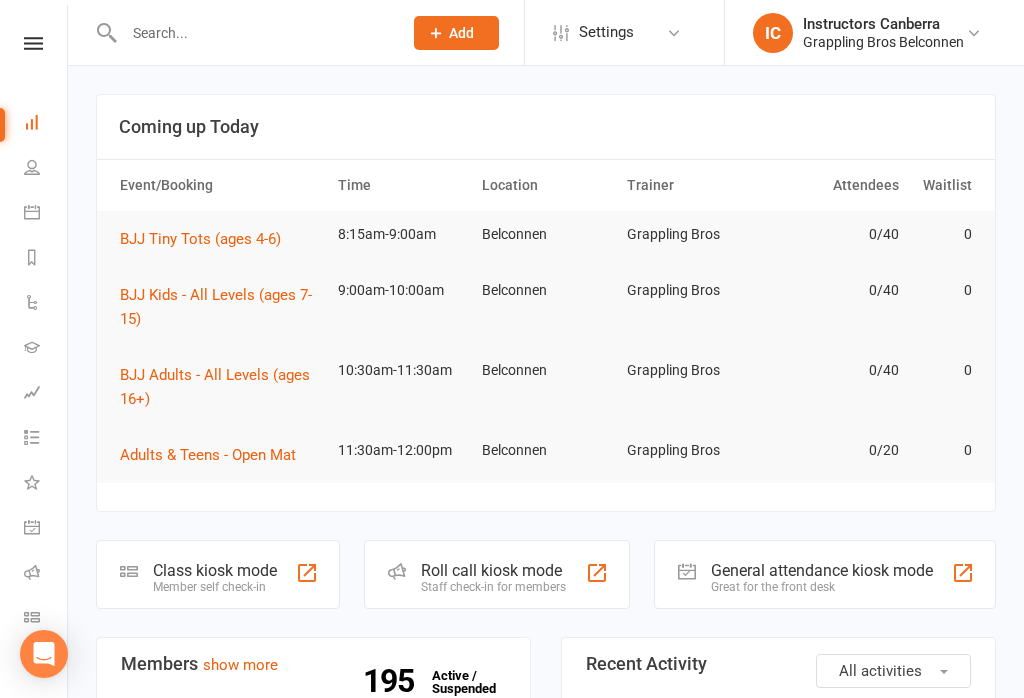 click on "BJJ Tiny Tots (ages 4-6)" at bounding box center [207, 239] 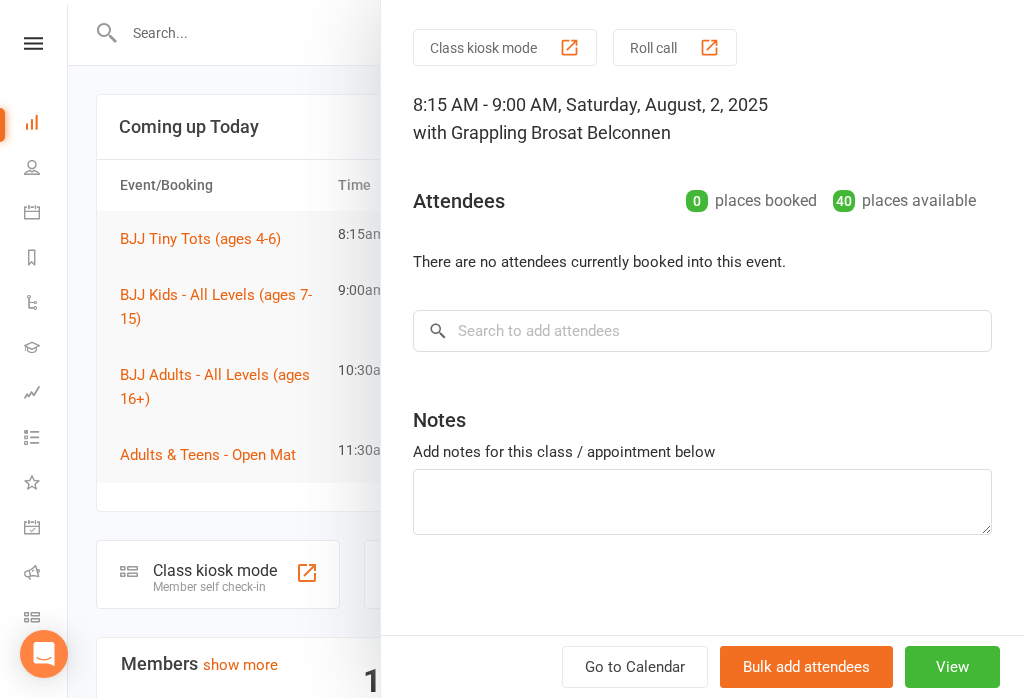 scroll, scrollTop: 56, scrollLeft: 0, axis: vertical 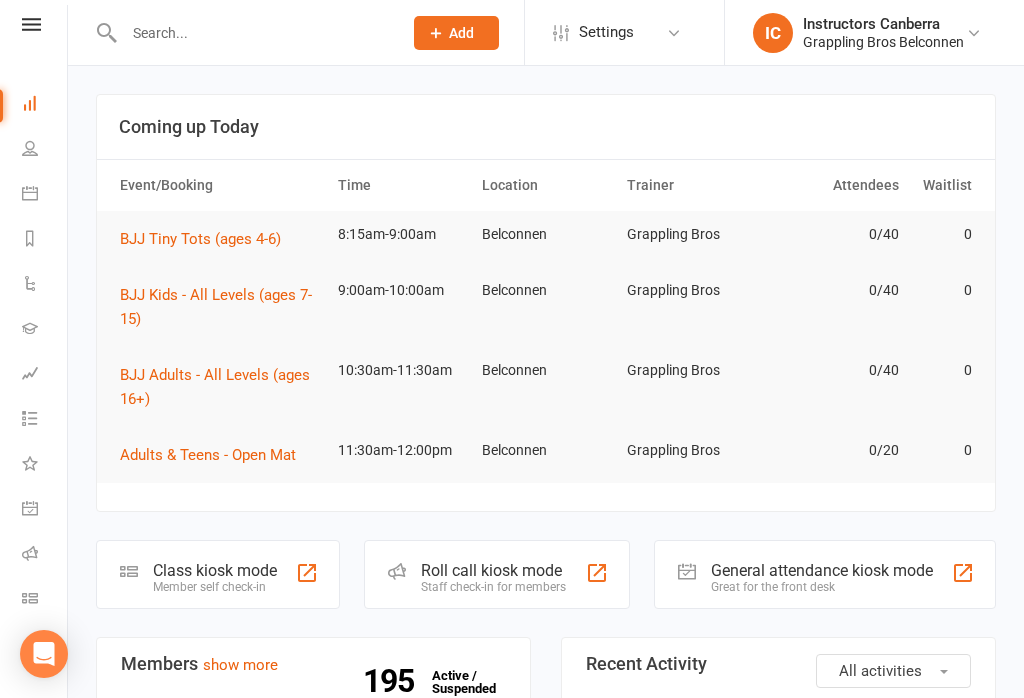 click on "Class check-in" at bounding box center (44, 600) 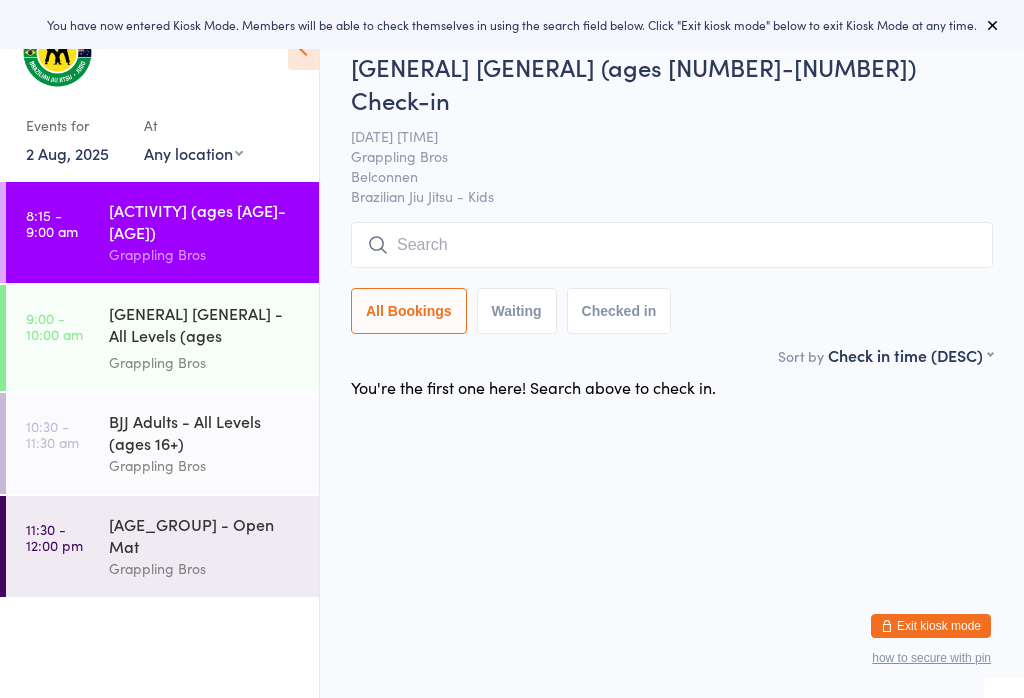 scroll, scrollTop: 0, scrollLeft: 0, axis: both 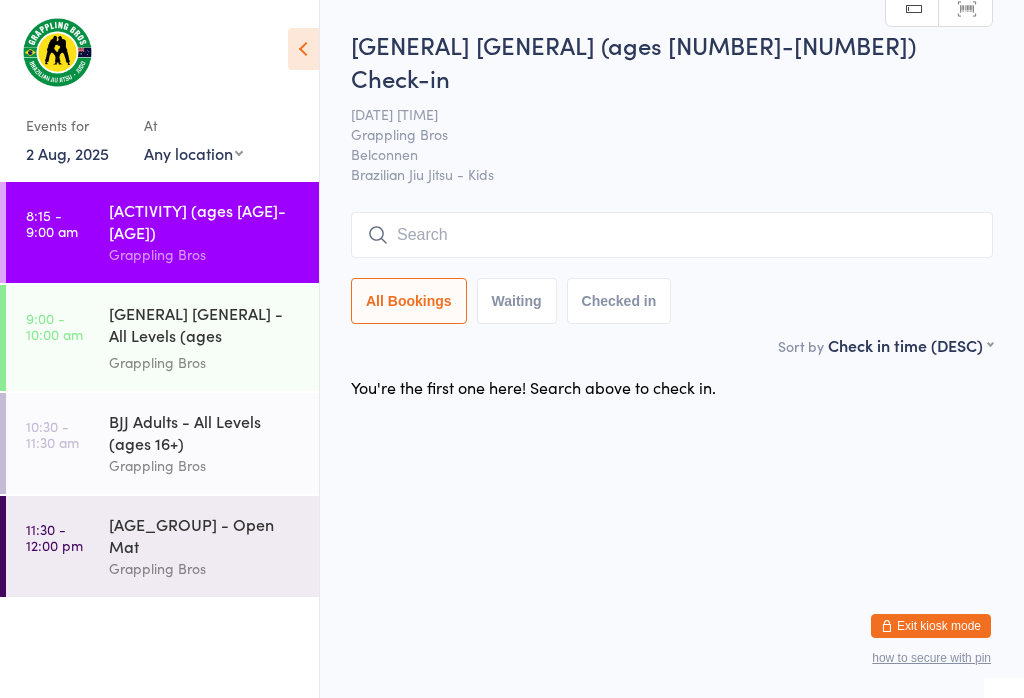 click at bounding box center [672, 235] 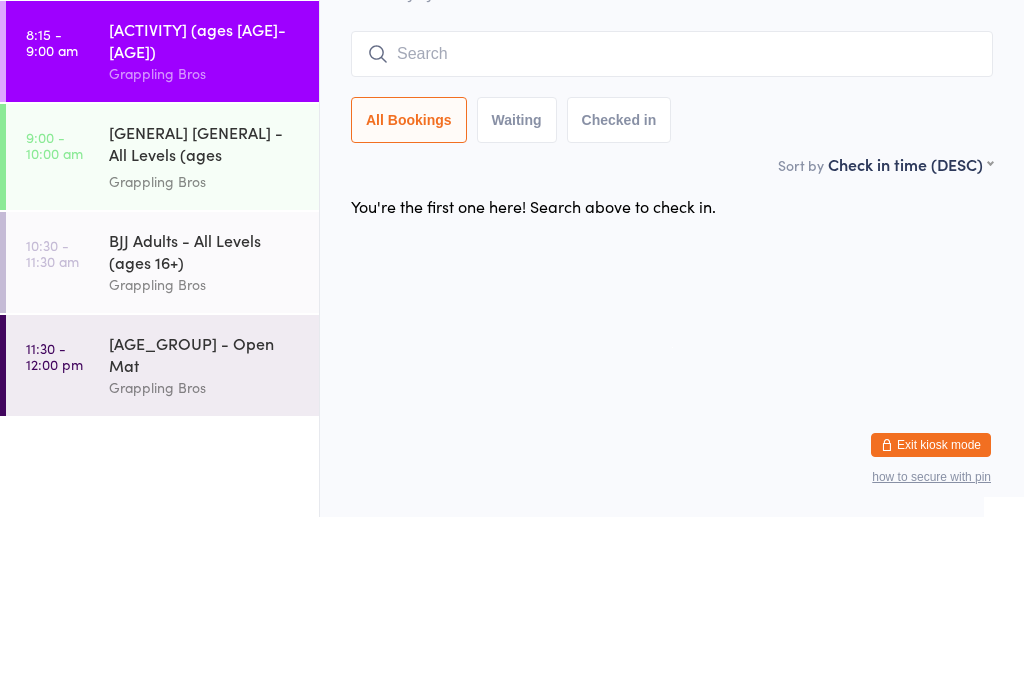 type on "H" 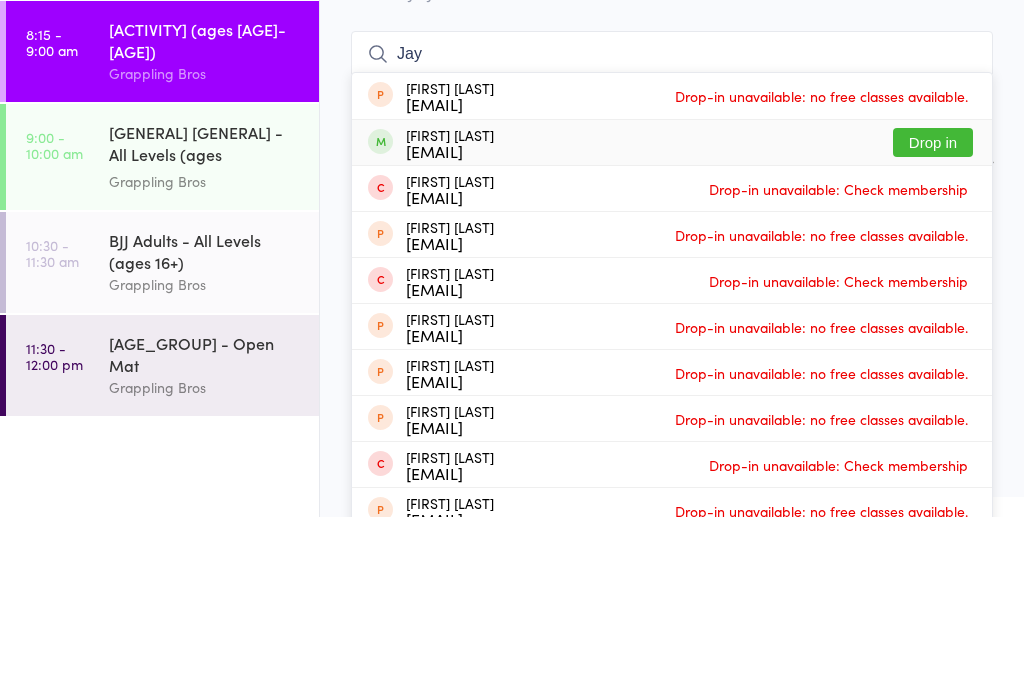 type on "Jay" 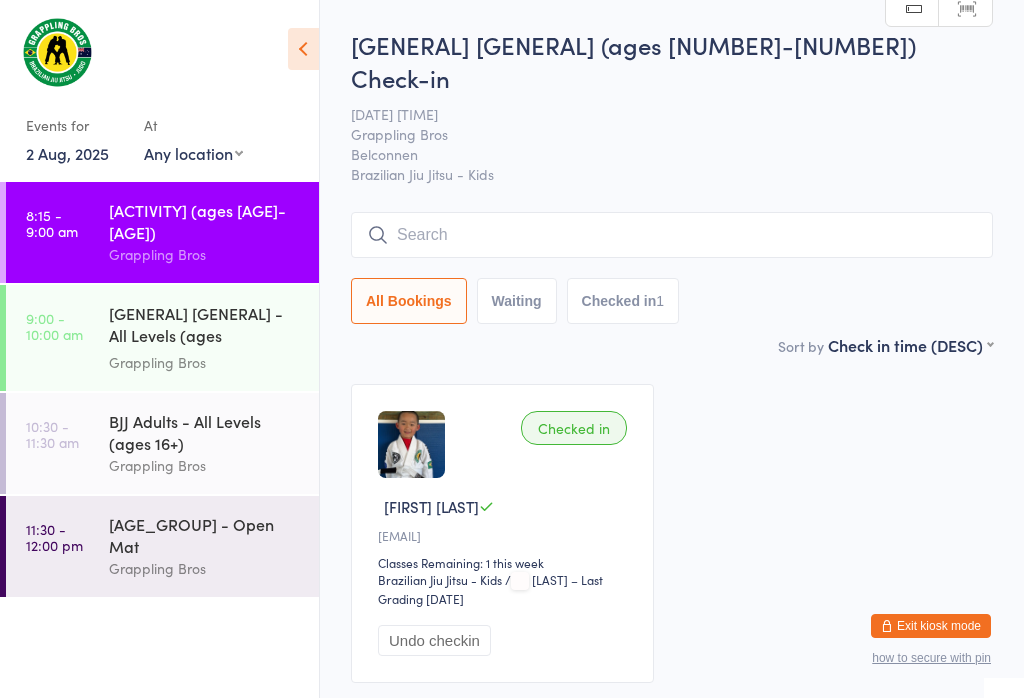 click on "[GENERAL] [GENERAL] - All Levels (ages [NUMBER]-[NUMBER])" at bounding box center [205, 326] 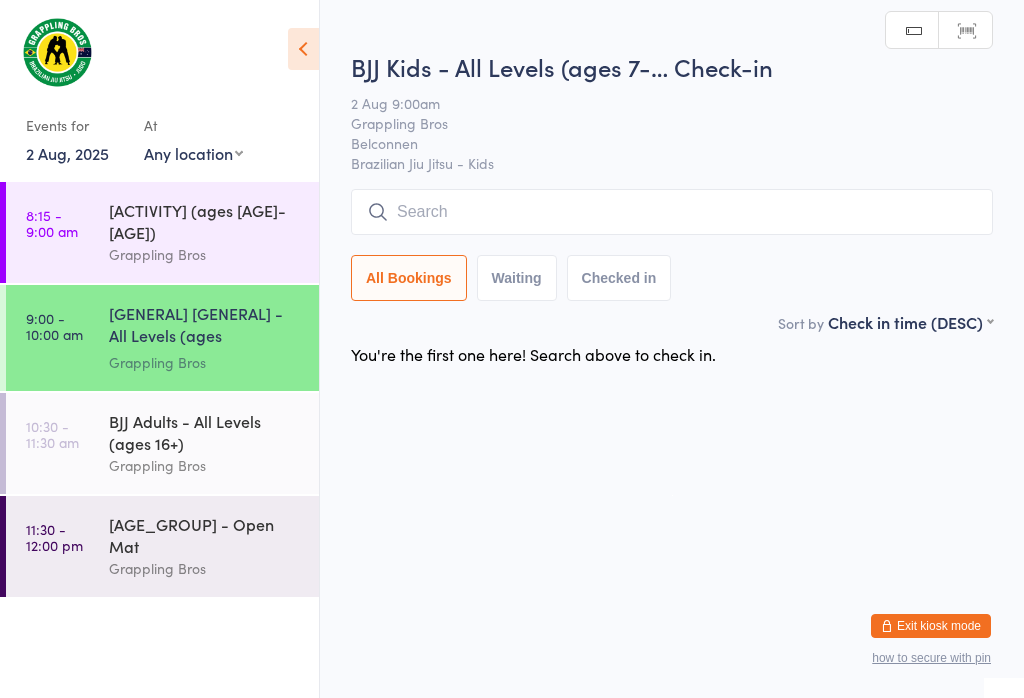 click at bounding box center (672, 212) 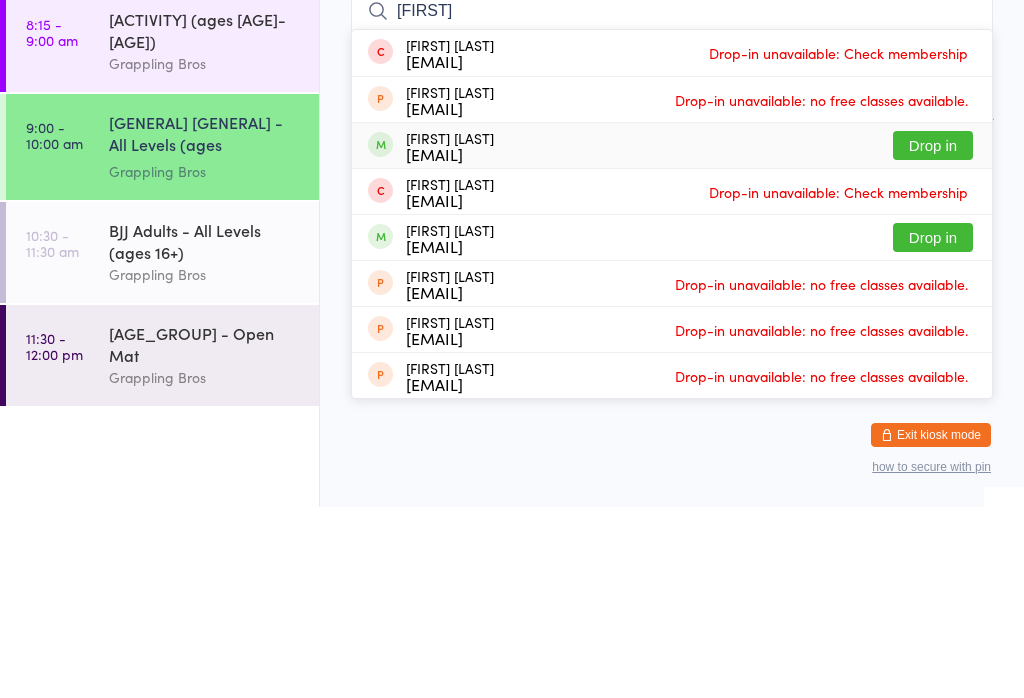 type on "[FIRST]" 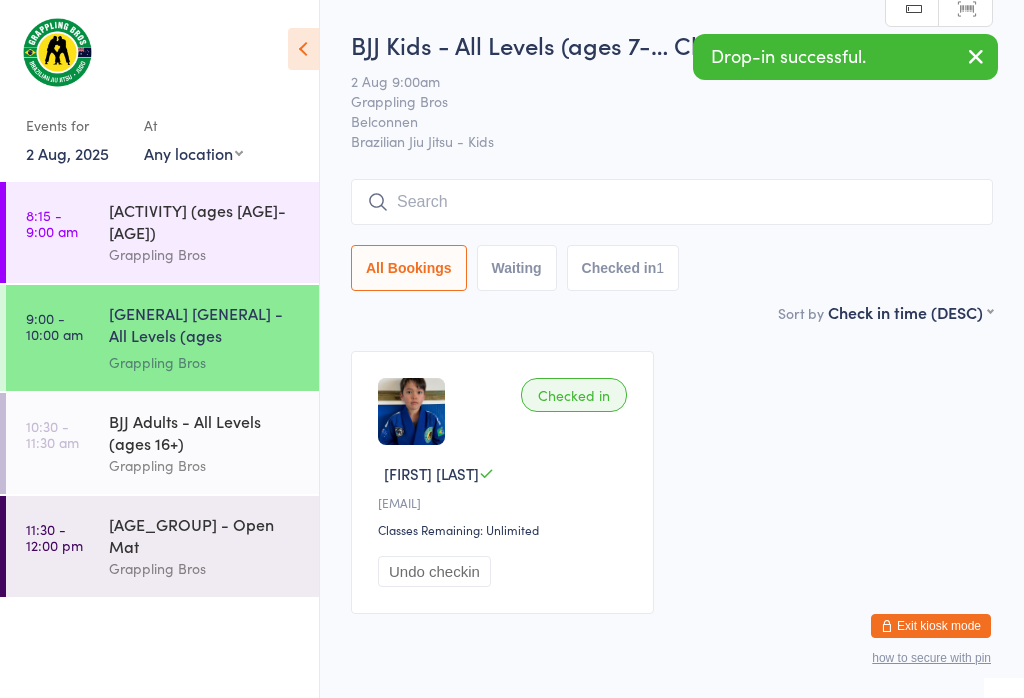 click at bounding box center [976, 56] 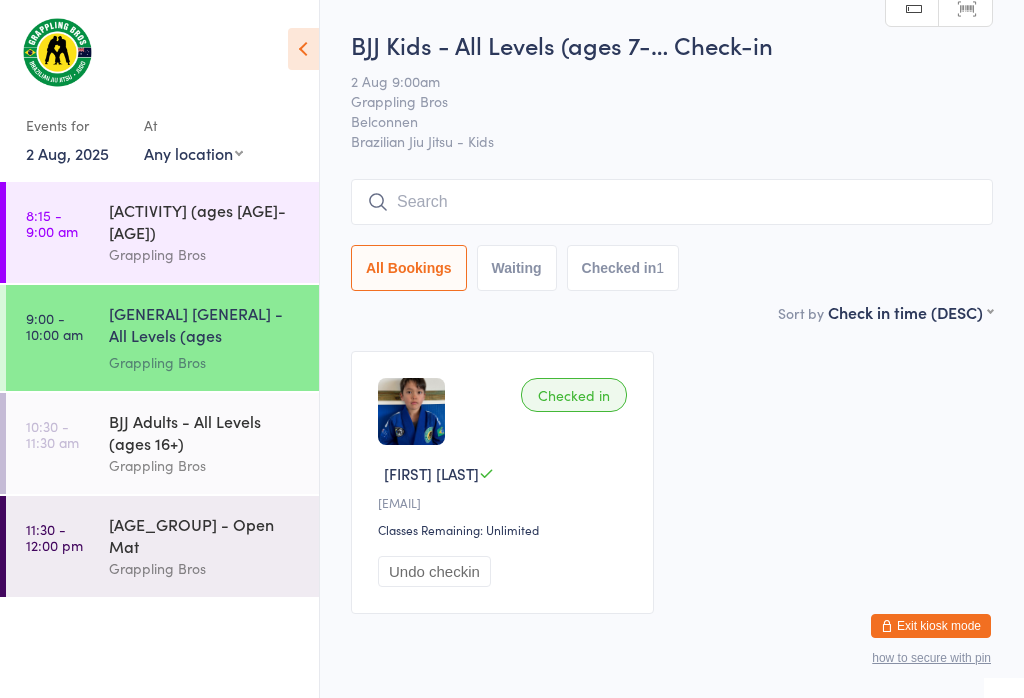 click on "Grappling Bros" at bounding box center (205, 254) 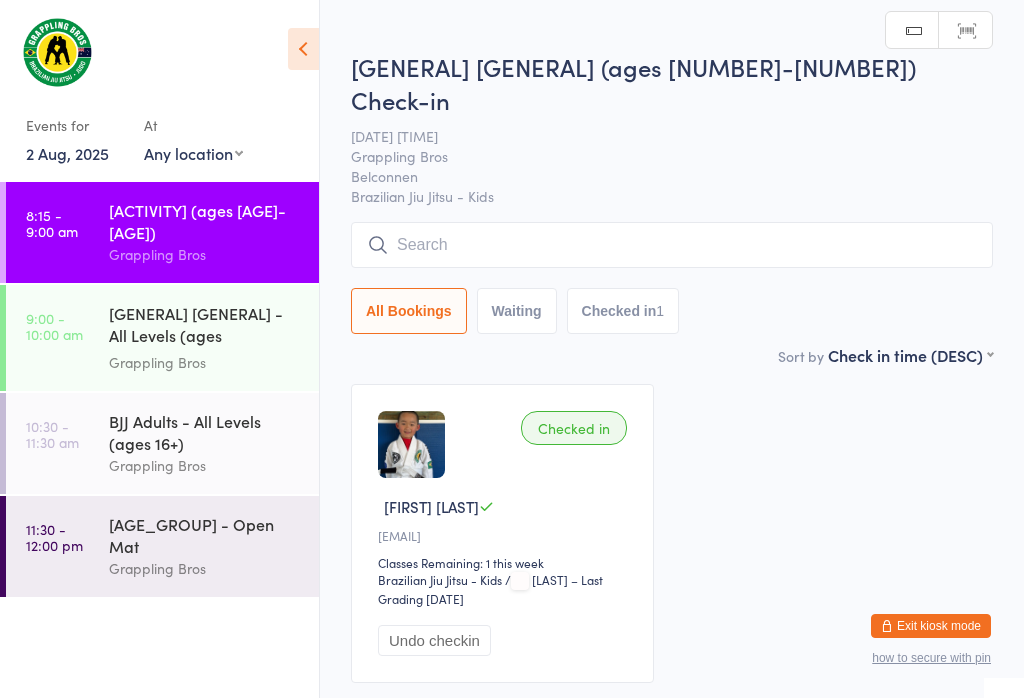 click on "Grappling Bros" at bounding box center (205, 362) 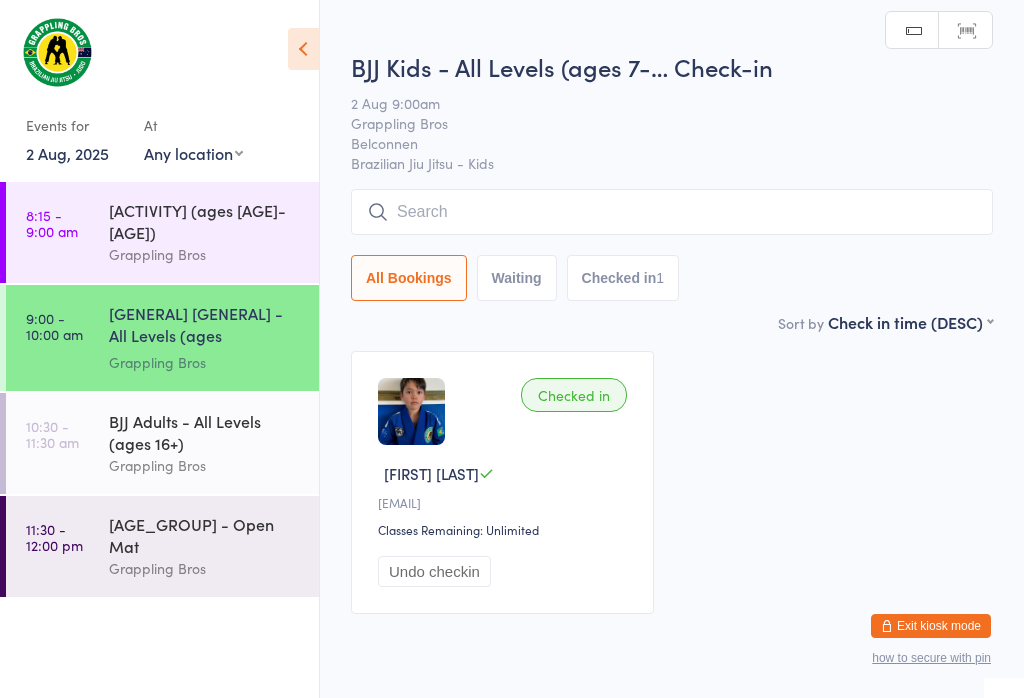 click on "Grappling Bros" at bounding box center (205, 254) 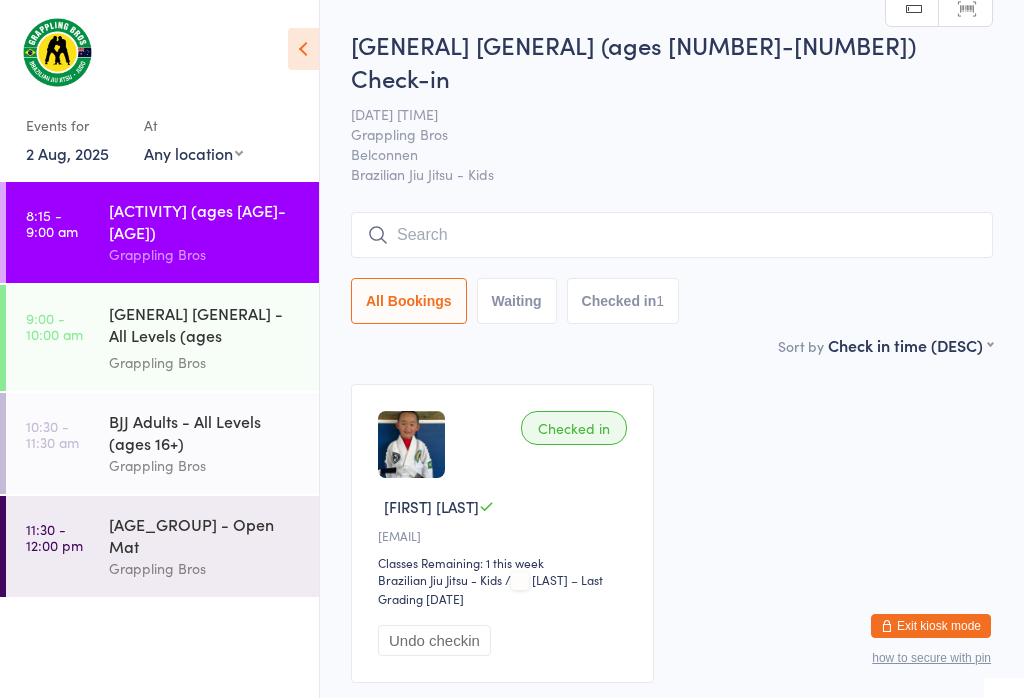 click at bounding box center [672, 235] 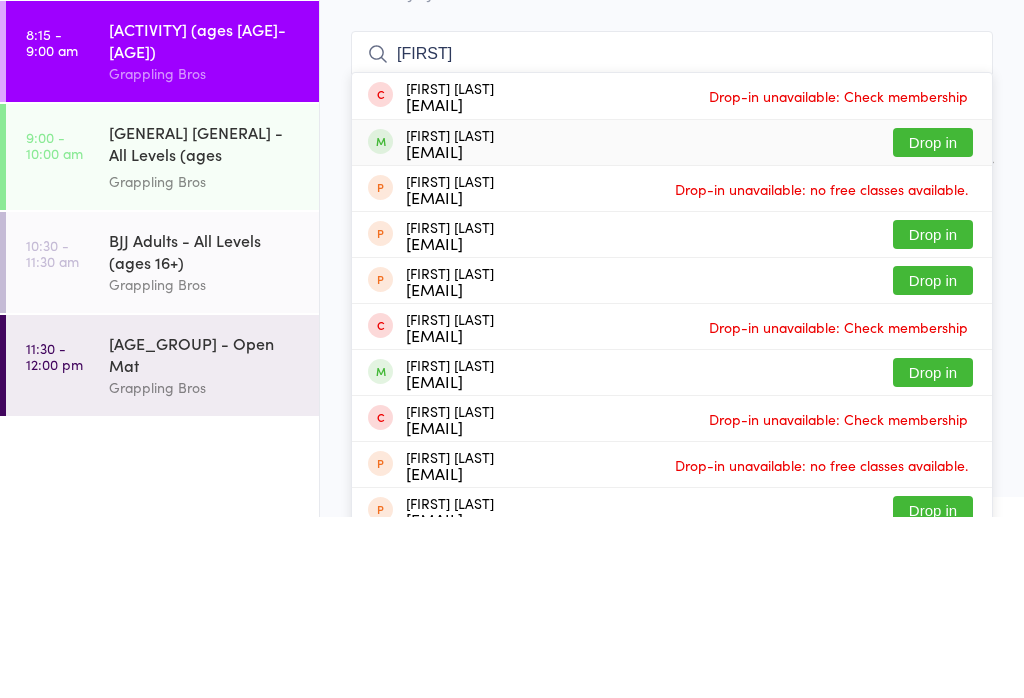 type on "[FIRST]" 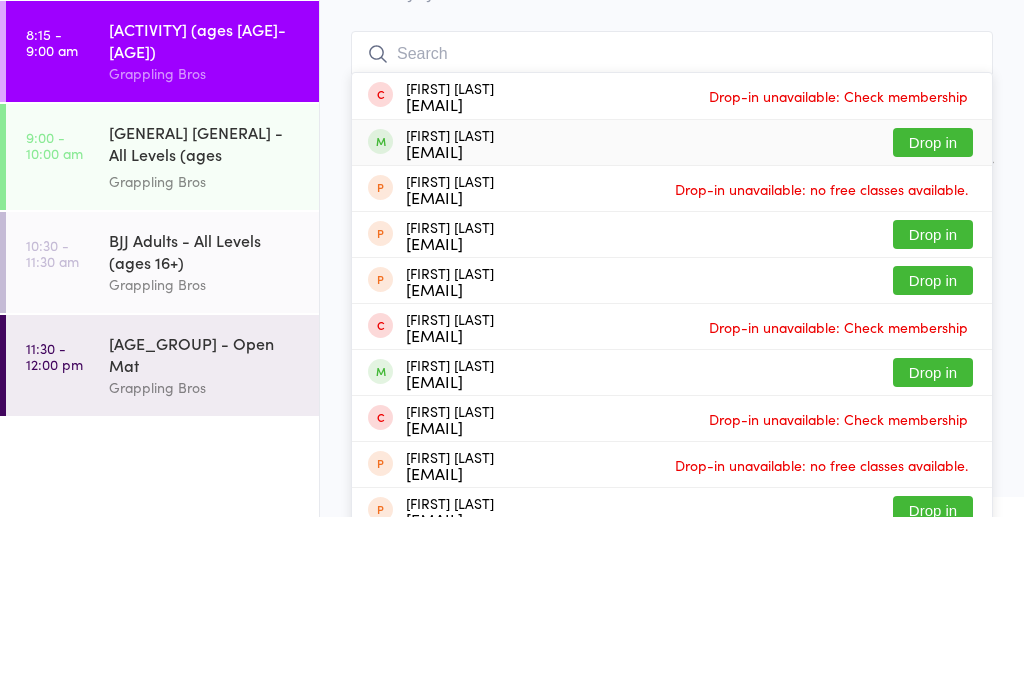 scroll, scrollTop: 104, scrollLeft: 0, axis: vertical 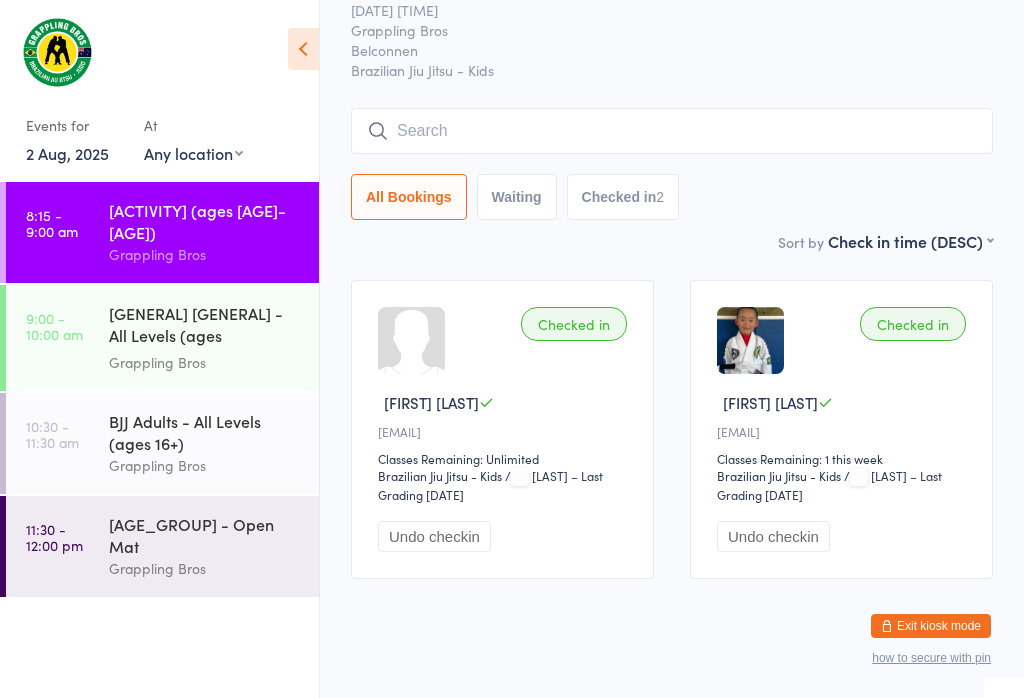 click at bounding box center (672, 131) 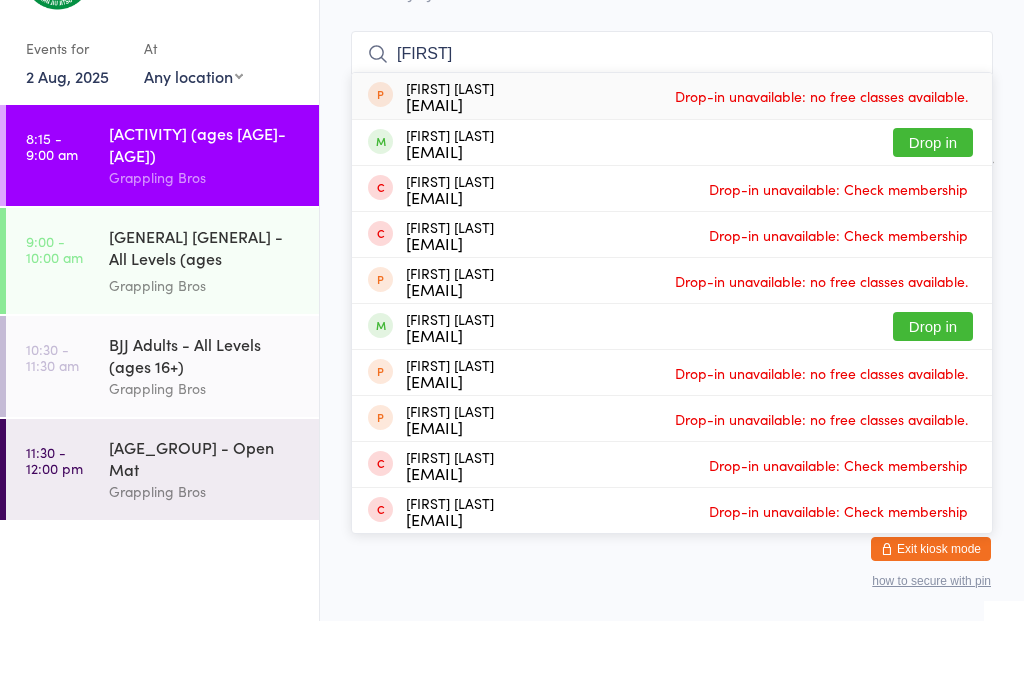 type on "[FIRST]" 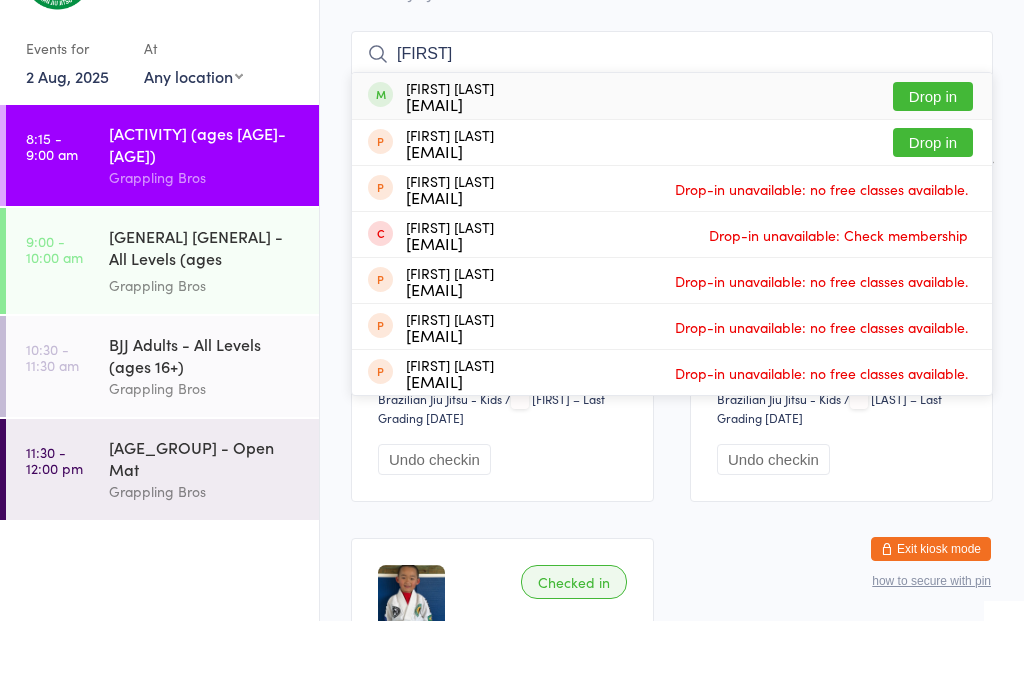 type on "[FIRST]" 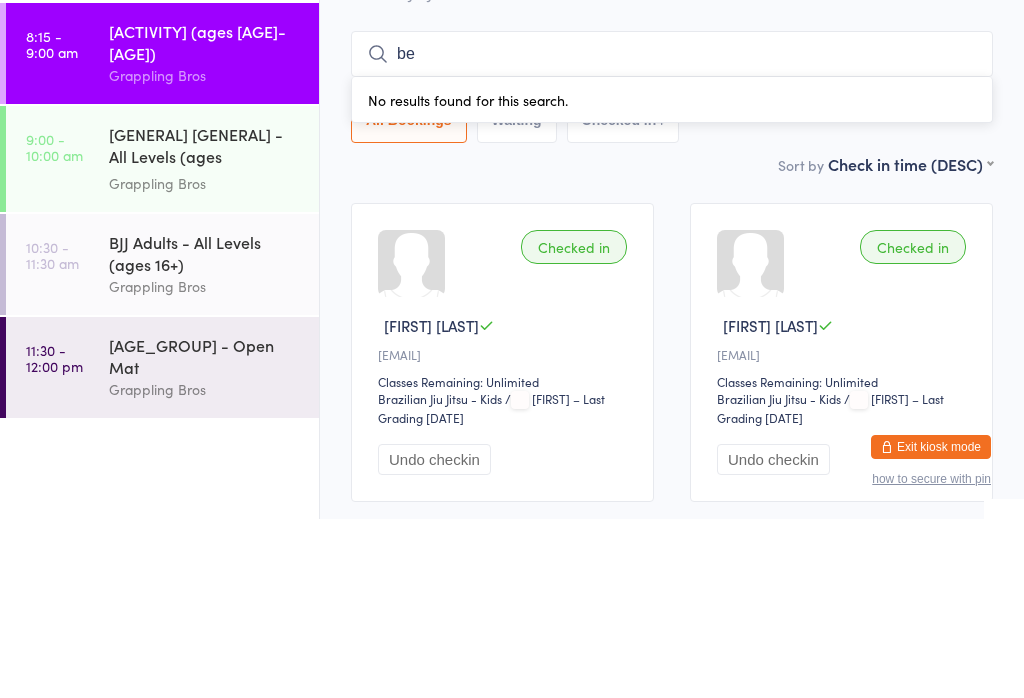 scroll, scrollTop: 0, scrollLeft: 0, axis: both 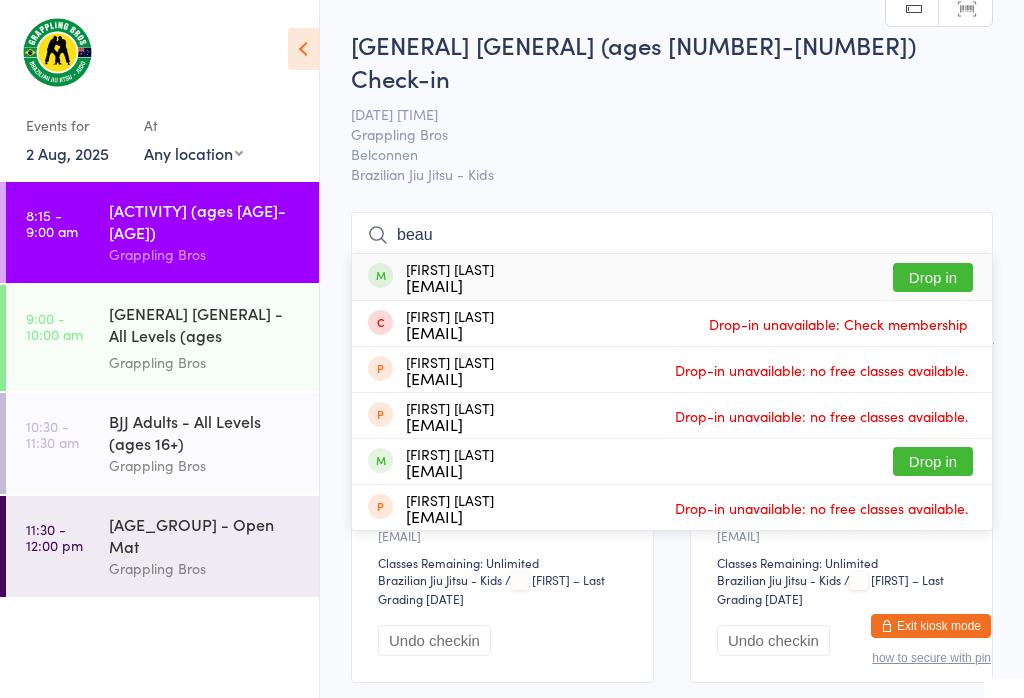 type on "beau" 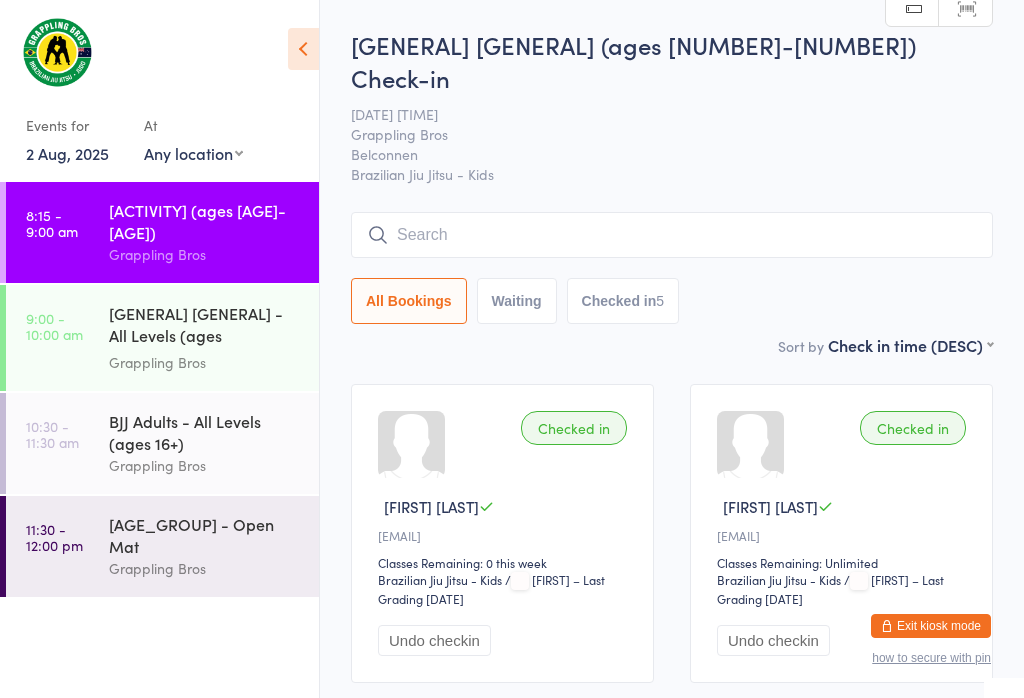 click on "[FIRST] [FIRST] (ages [NUMBER]-[NUMBER]) Check-in [DATE] [TIME] [BRAND] [LOCATION] [GENERAL] - [GENERAL] [GENERAL] [GENERAL] [GENERAL] [GENERAL] [NUMBER]" at bounding box center [672, 181] 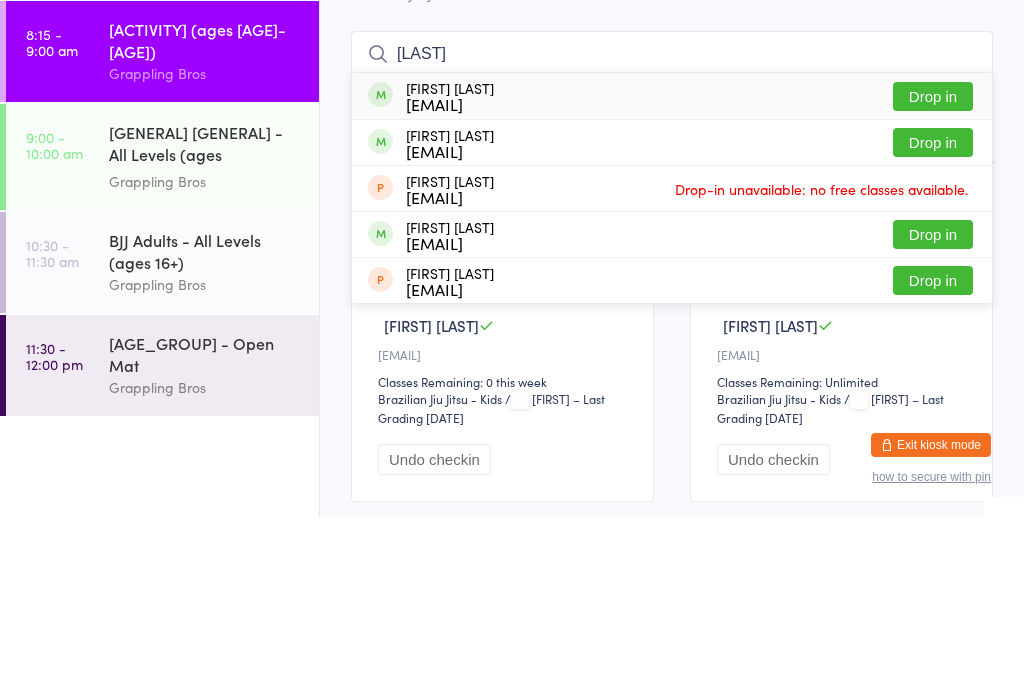 type on "[LAST]" 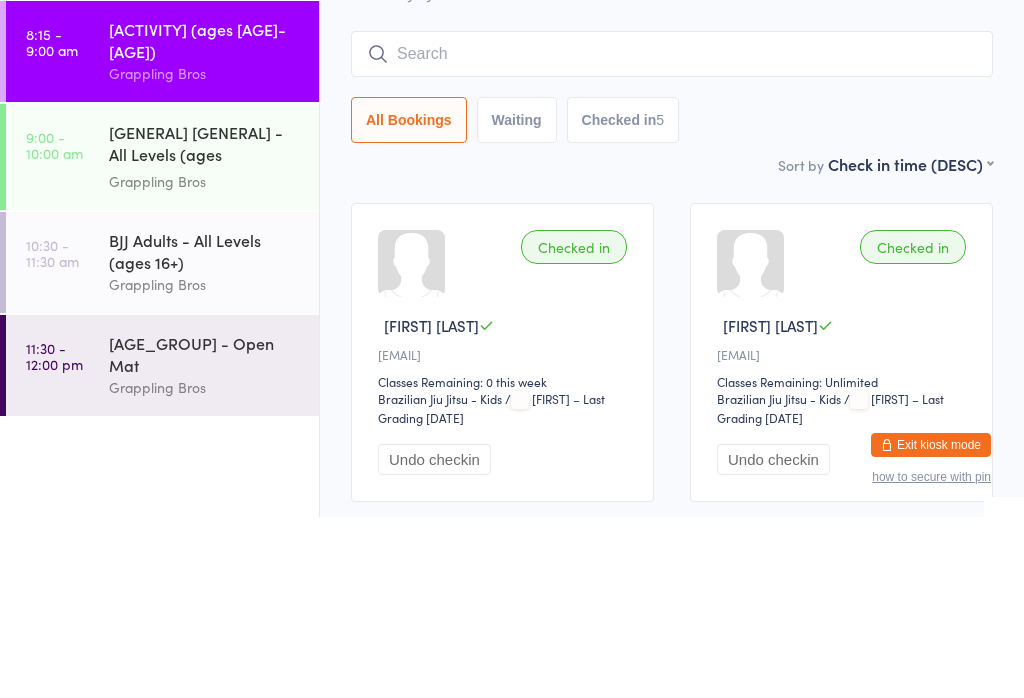 scroll, scrollTop: 181, scrollLeft: 0, axis: vertical 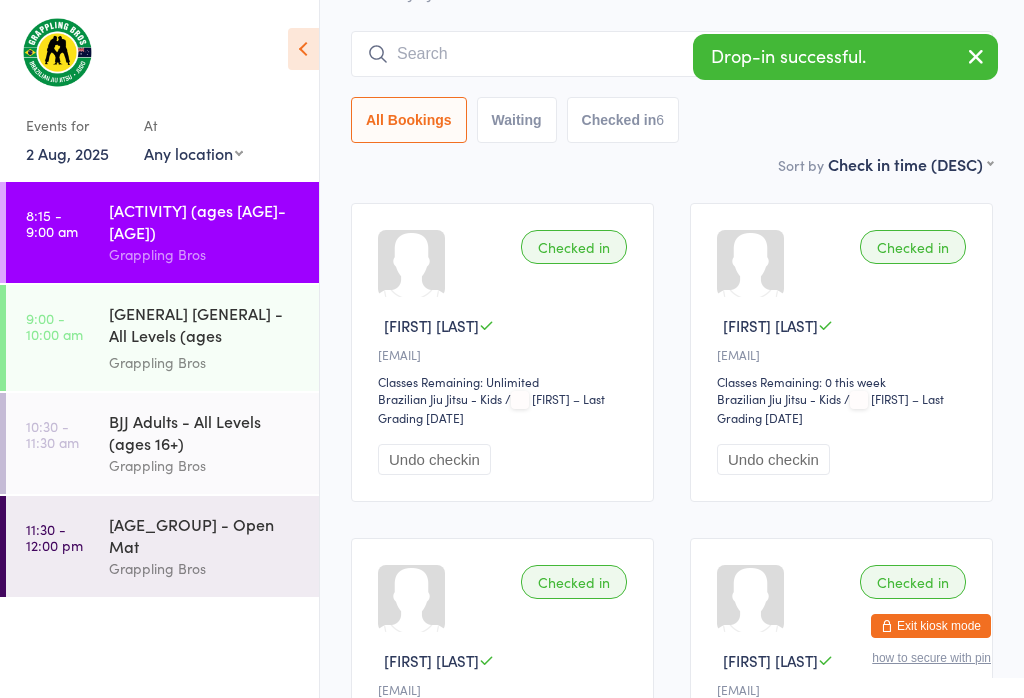 click on "Grappling Bros" at bounding box center [205, 254] 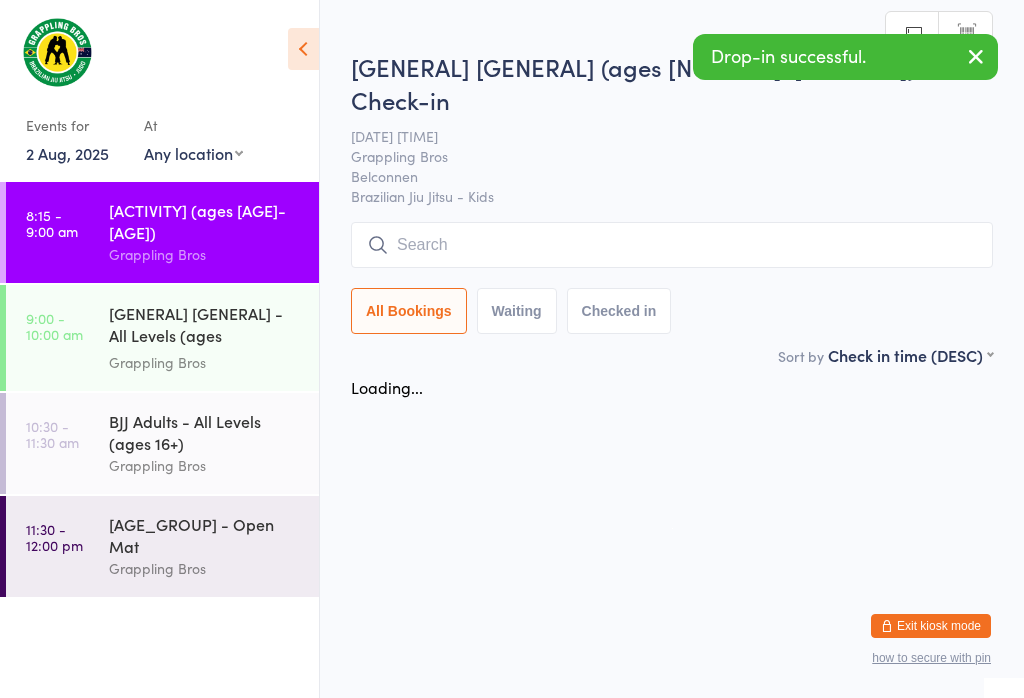 scroll, scrollTop: 0, scrollLeft: 0, axis: both 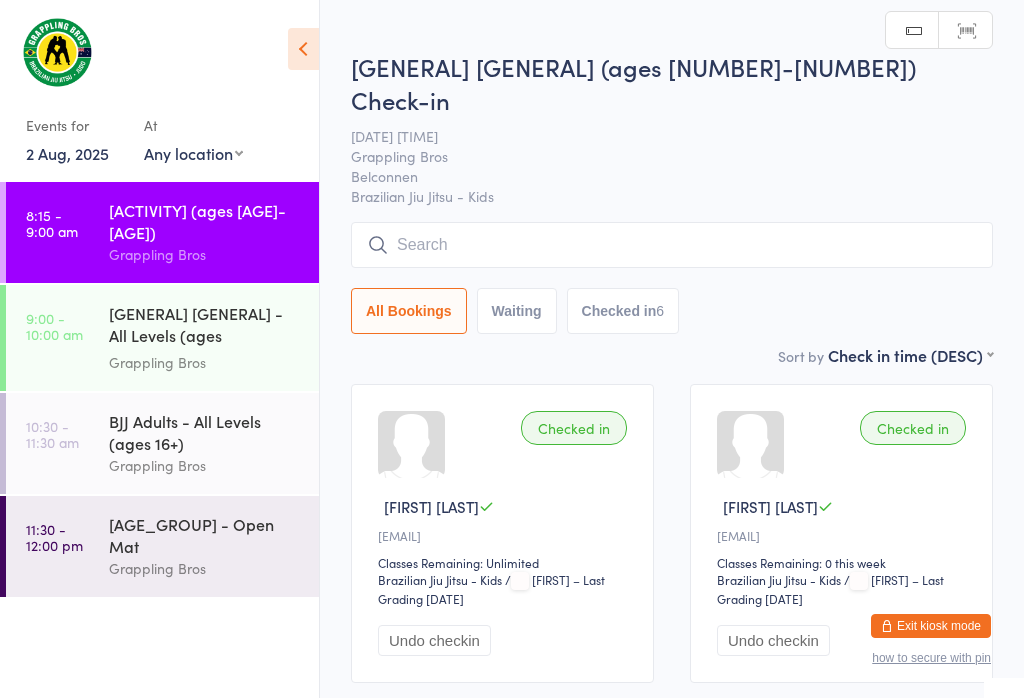click on "[GENERAL] [GENERAL] - All Levels (ages [NUMBER]-[NUMBER])" at bounding box center [205, 326] 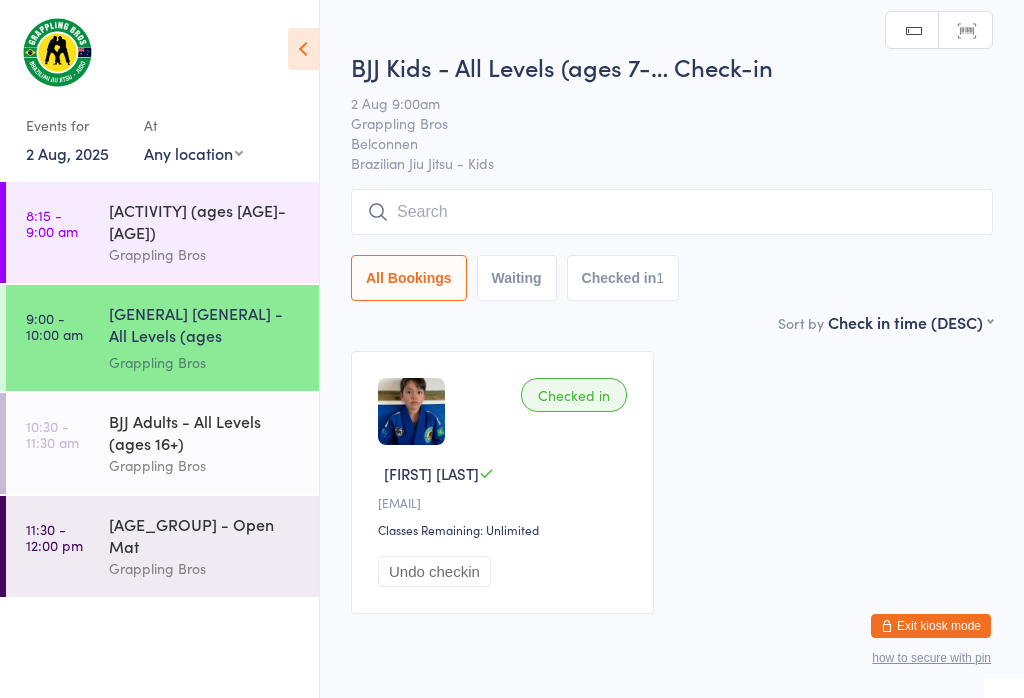 click at bounding box center [672, 212] 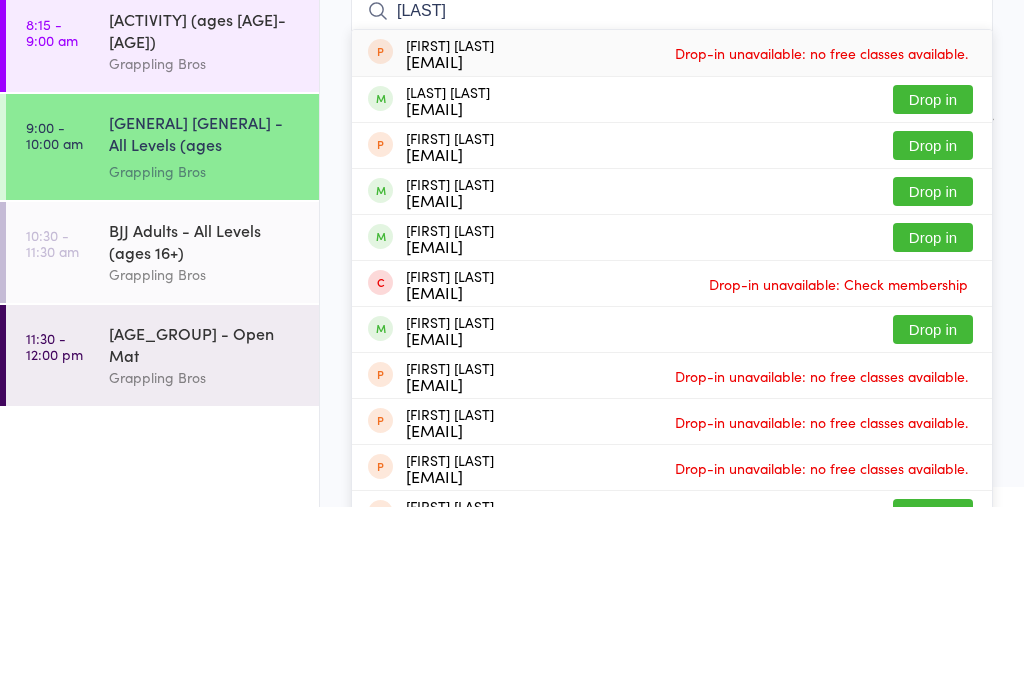 type on "[LAST]" 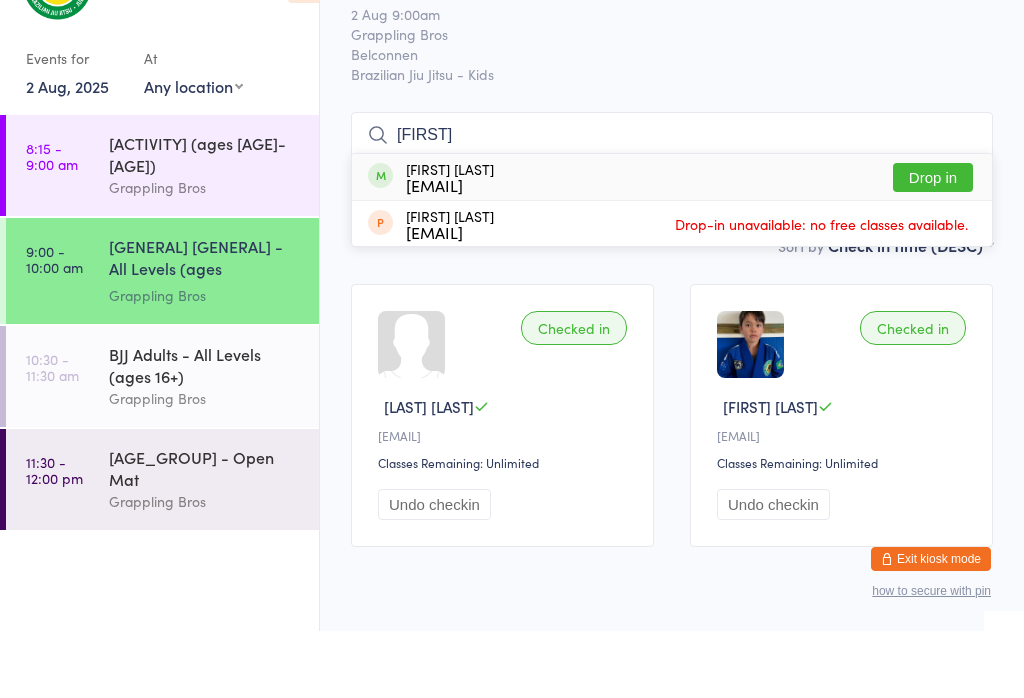 type on "[FIRST]" 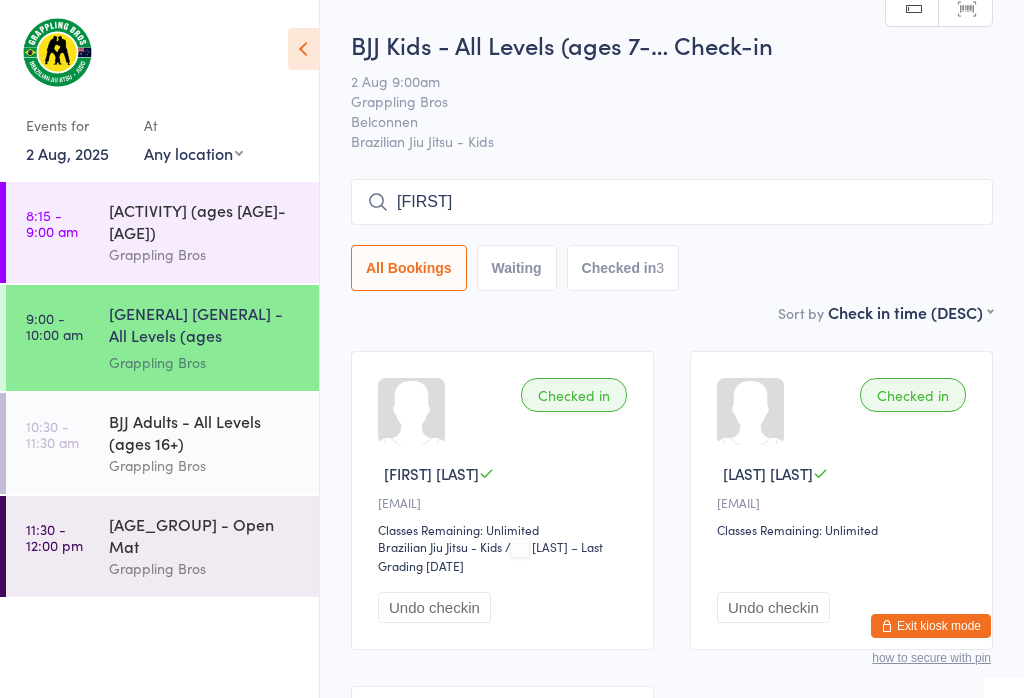 type on "u" 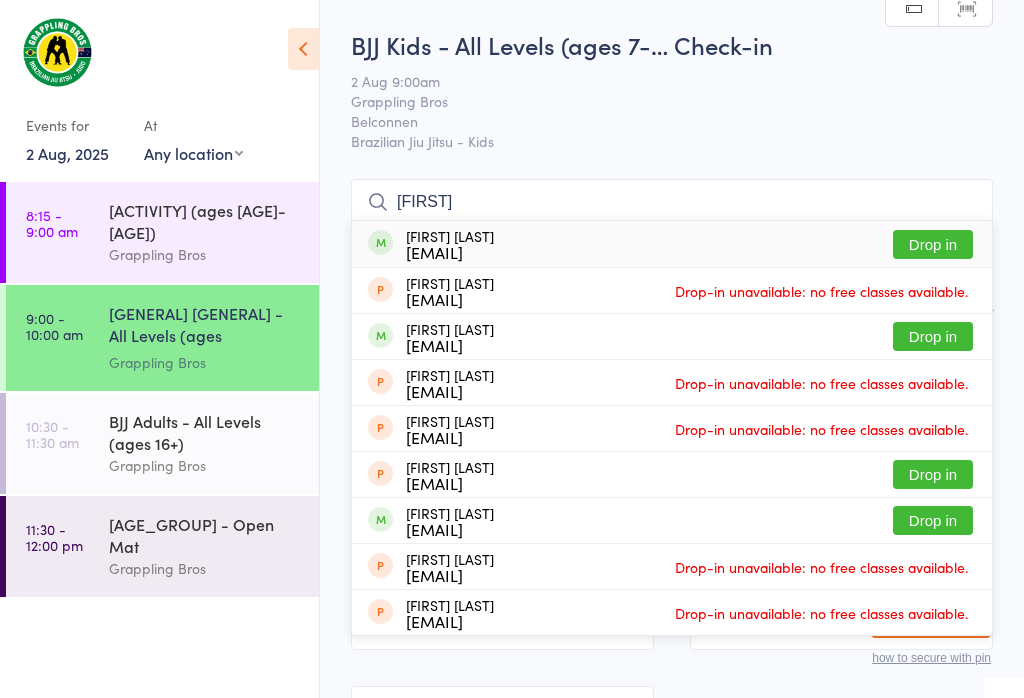 type on "[FIRST]" 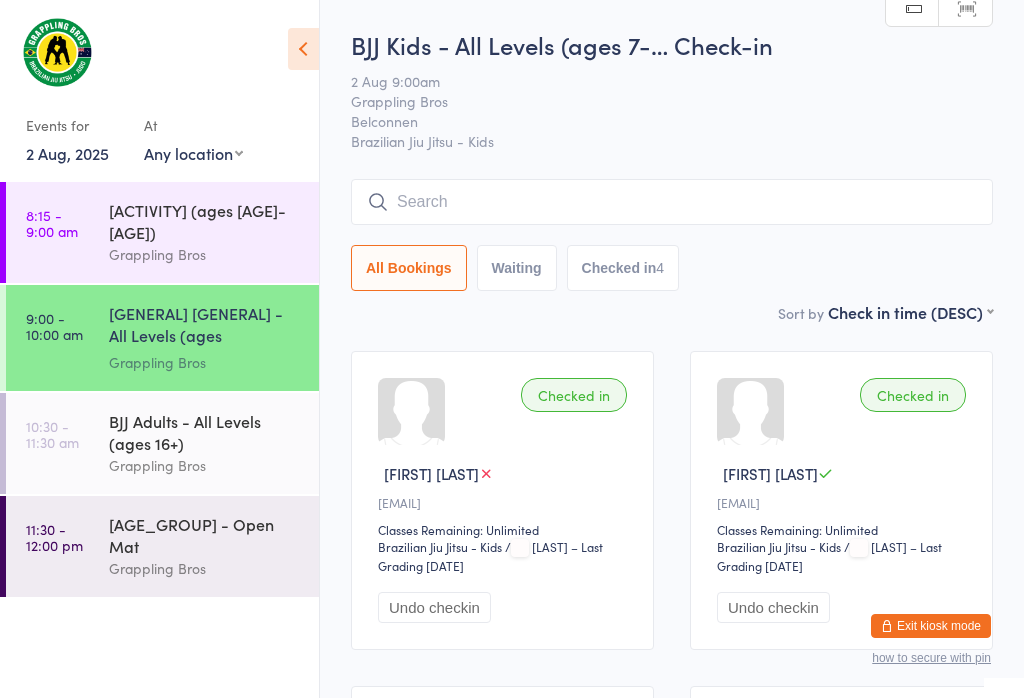 click at bounding box center (672, 202) 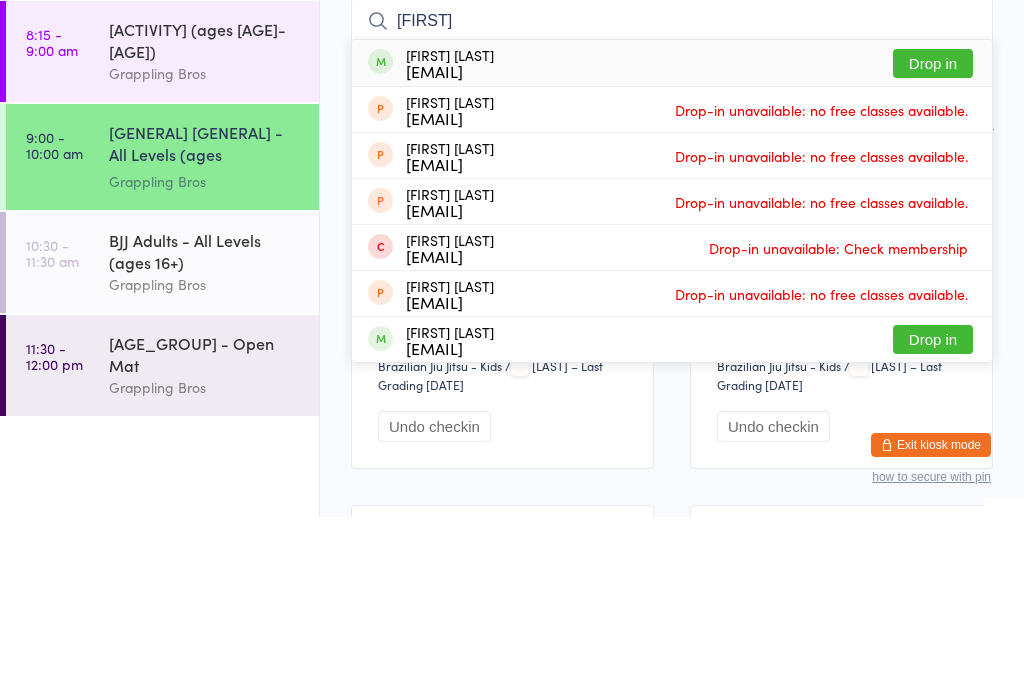 type on "[FIRST]" 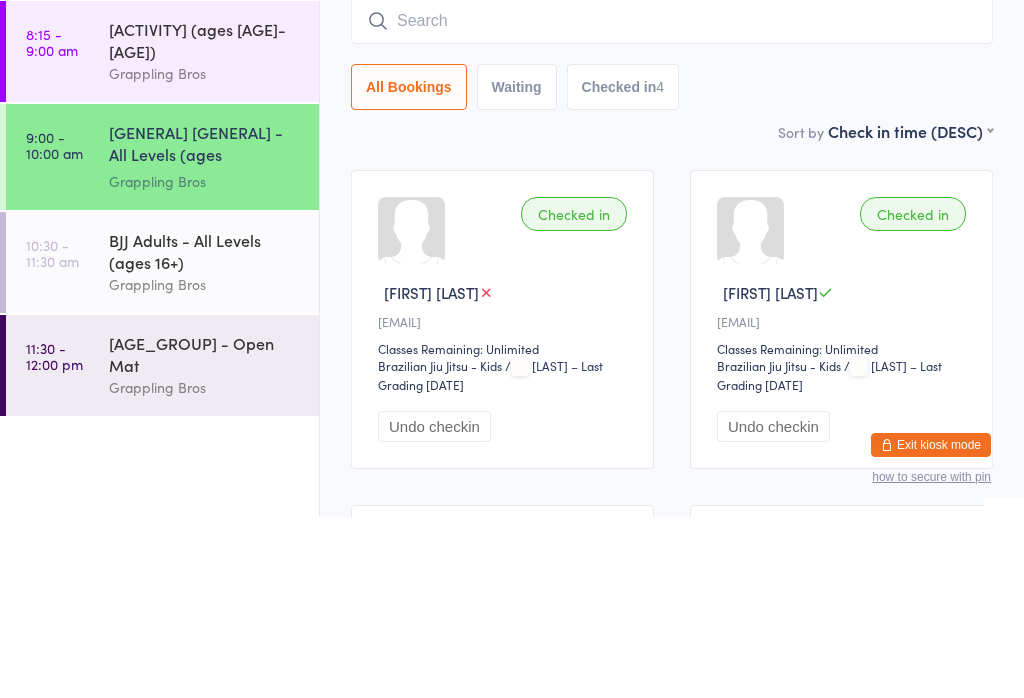 scroll, scrollTop: 181, scrollLeft: 0, axis: vertical 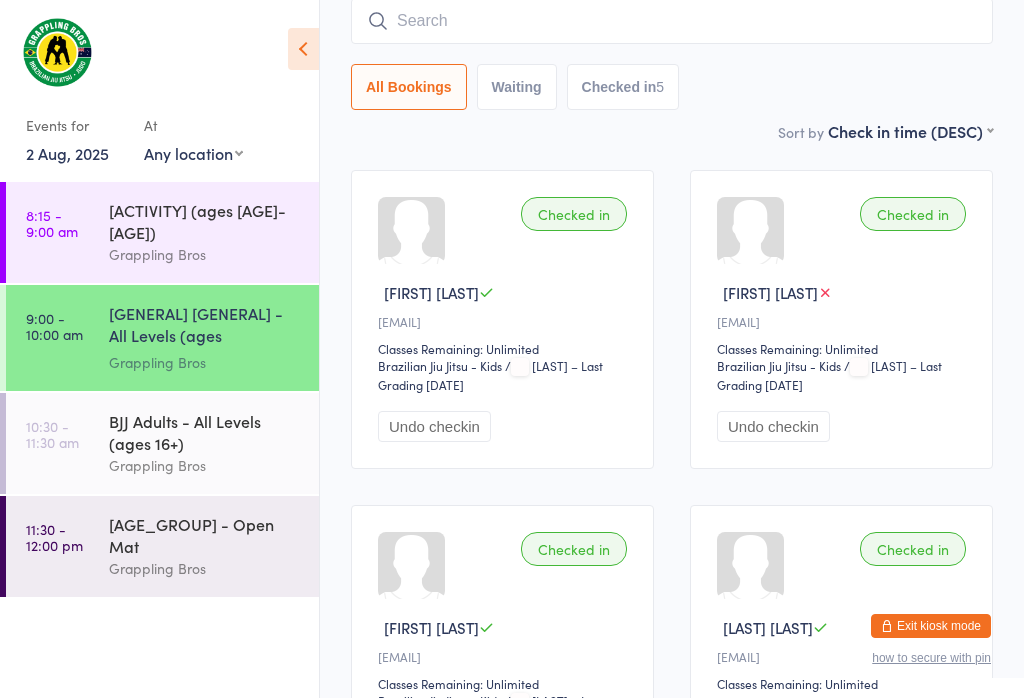 click on "Grappling Bros" at bounding box center (205, 254) 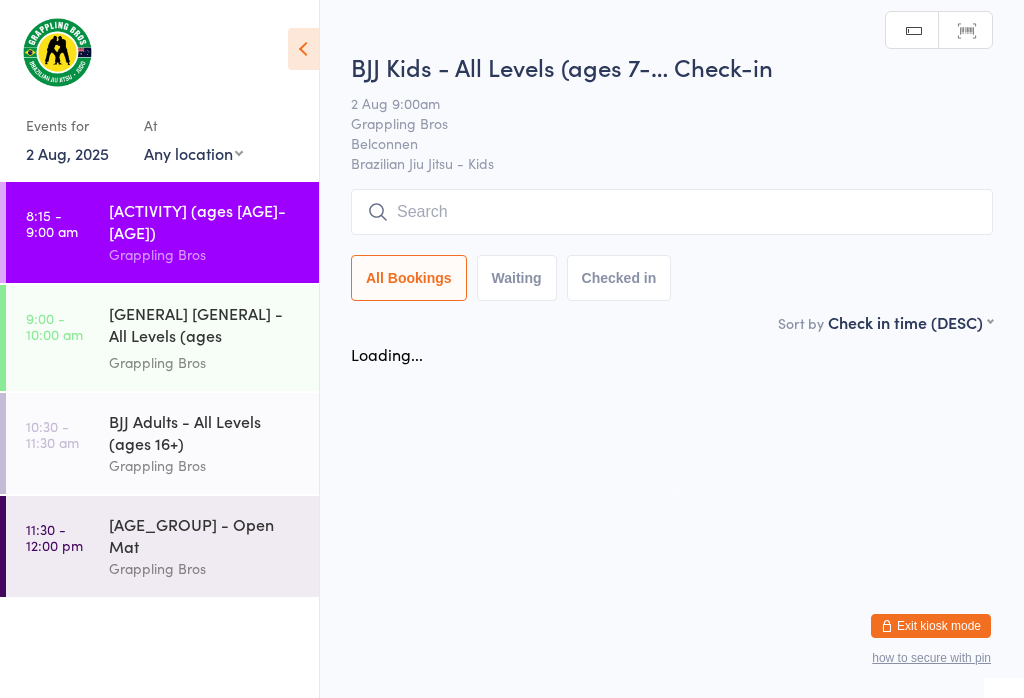 scroll, scrollTop: 0, scrollLeft: 0, axis: both 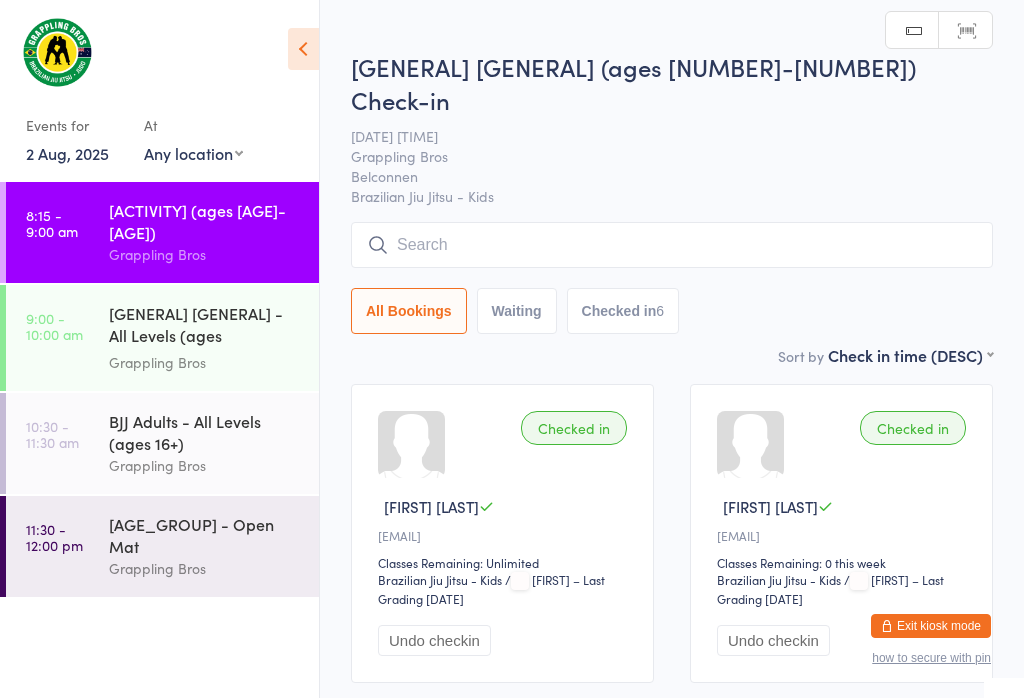 click at bounding box center (672, 245) 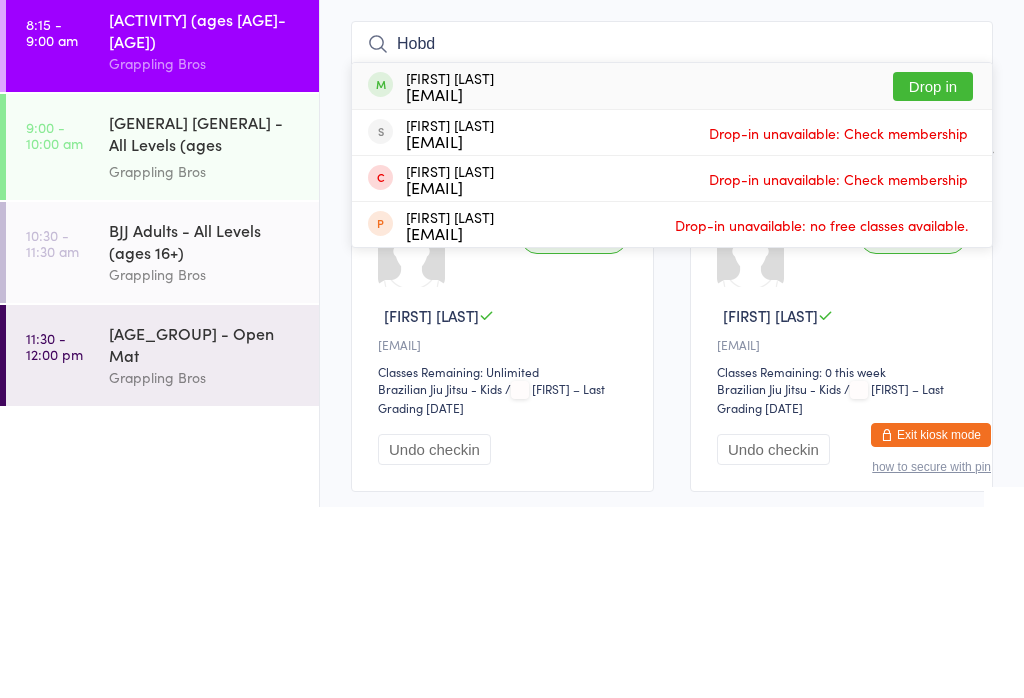 type on "Hobd" 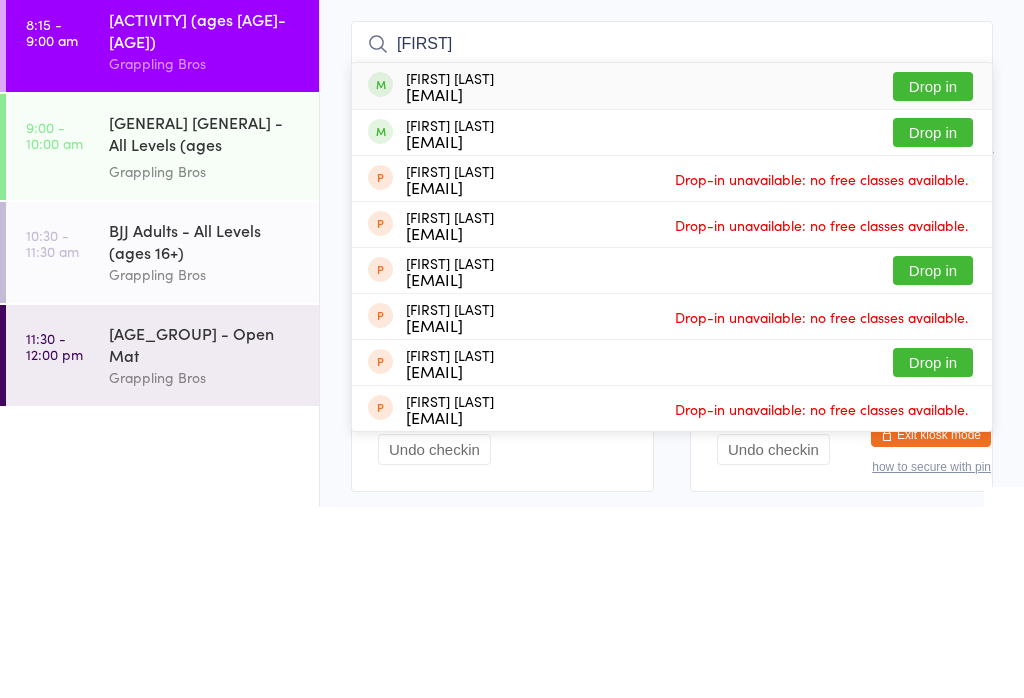 type on "[FIRST]" 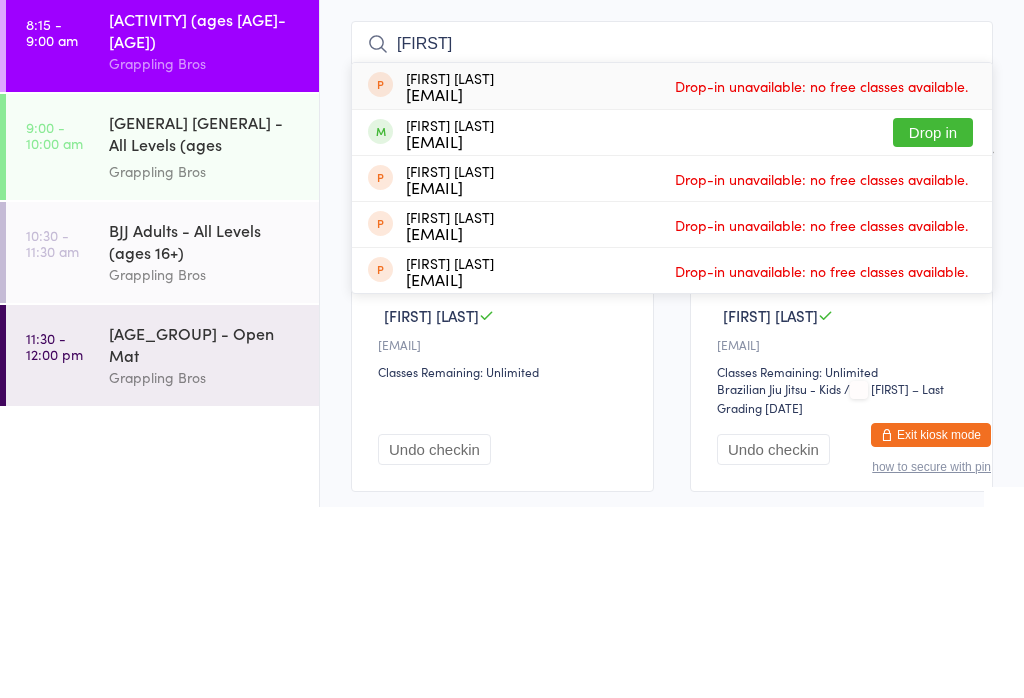 type on "[FIRST]" 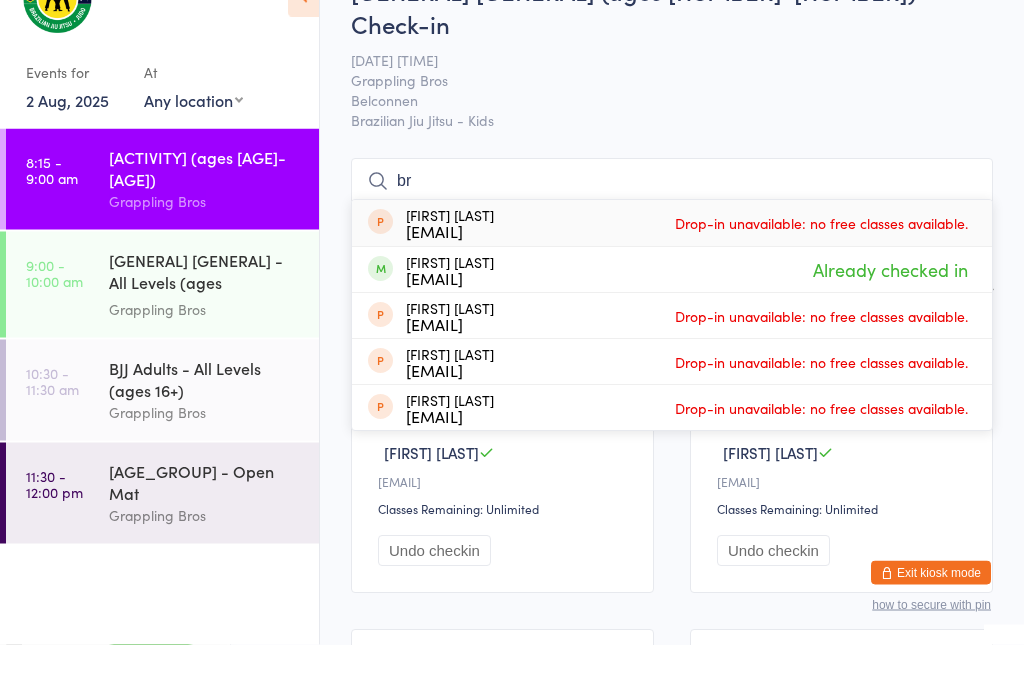 type on "b" 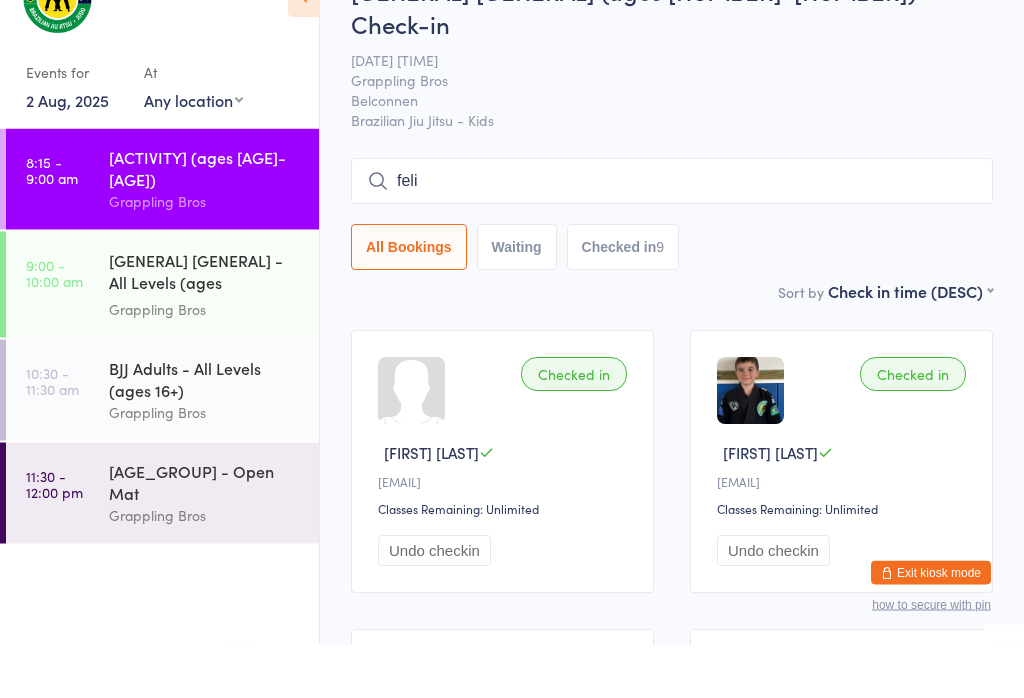 type on "[FIRST]" 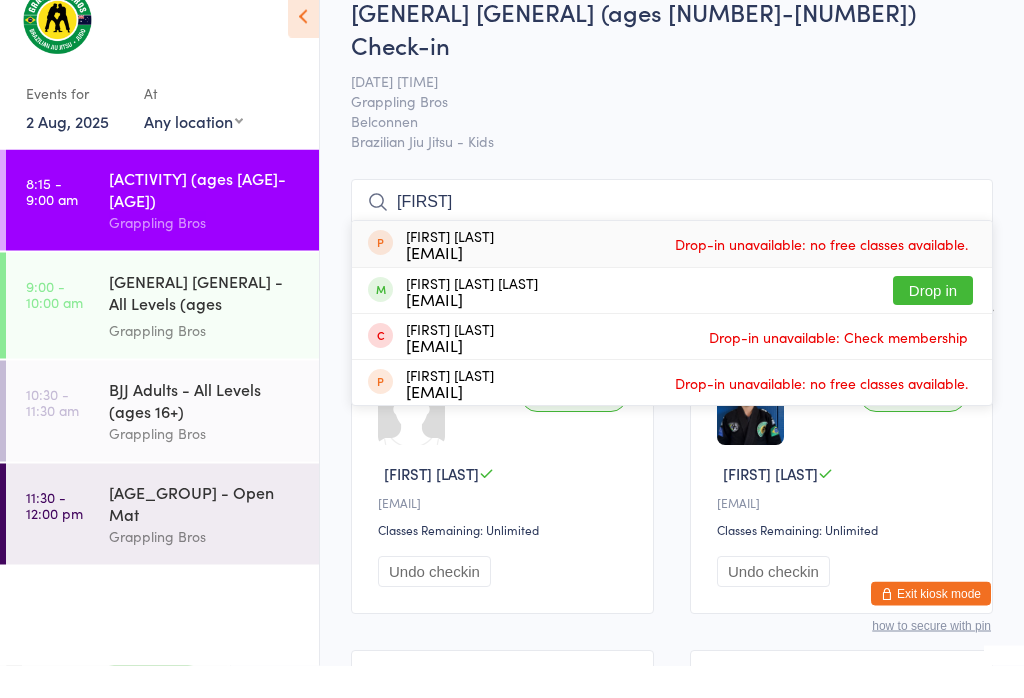 type on "[FIRST]" 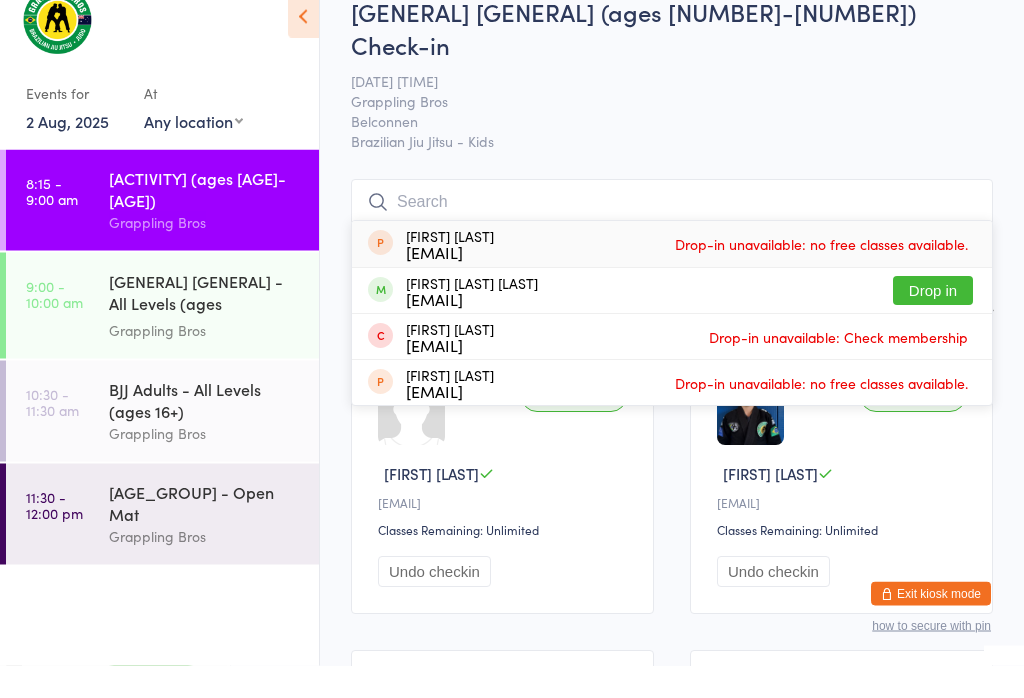 scroll, scrollTop: 33, scrollLeft: 0, axis: vertical 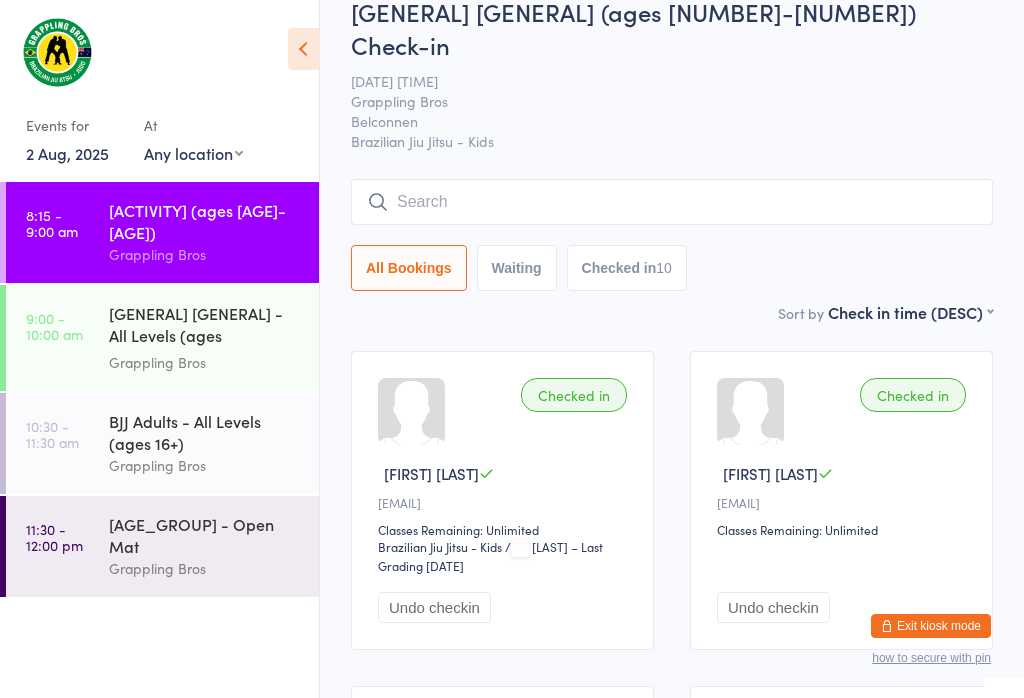 click at bounding box center (672, 202) 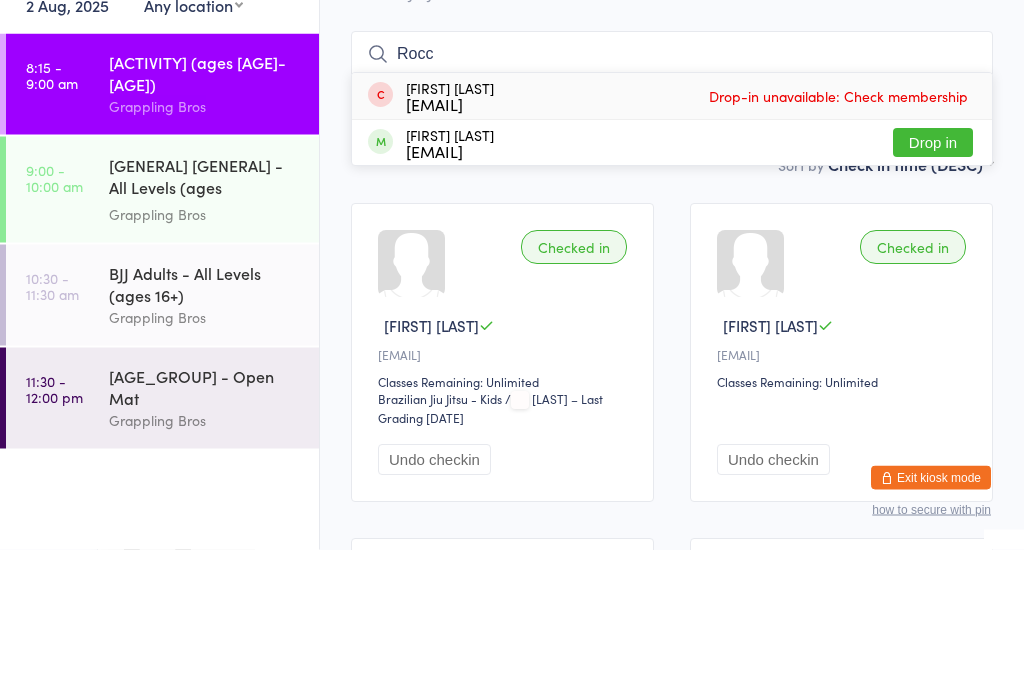 type on "Rocc" 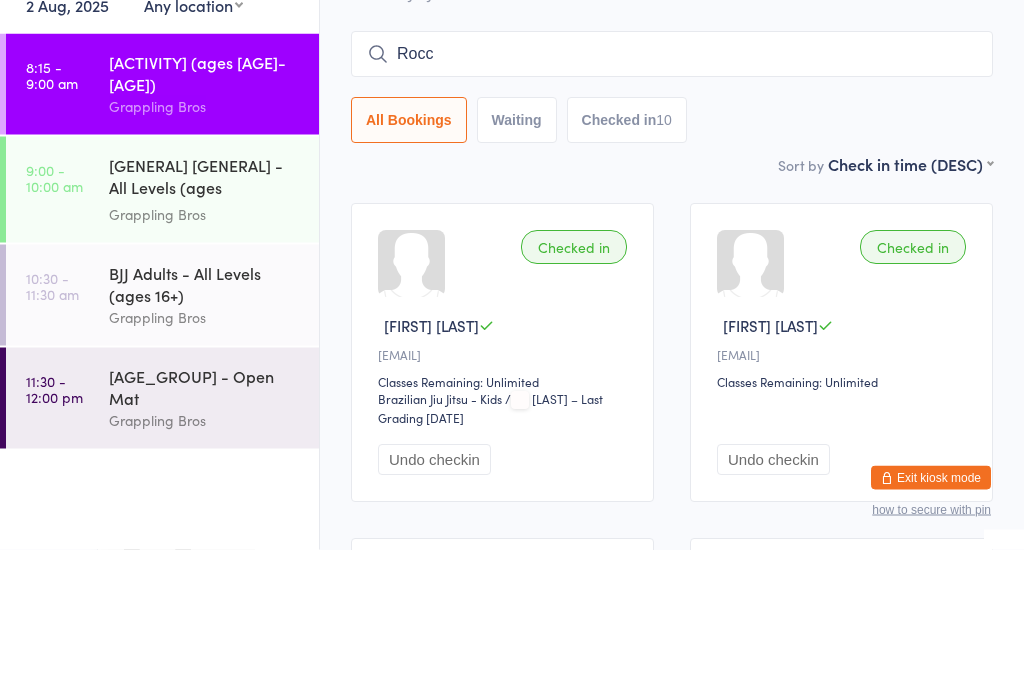 type 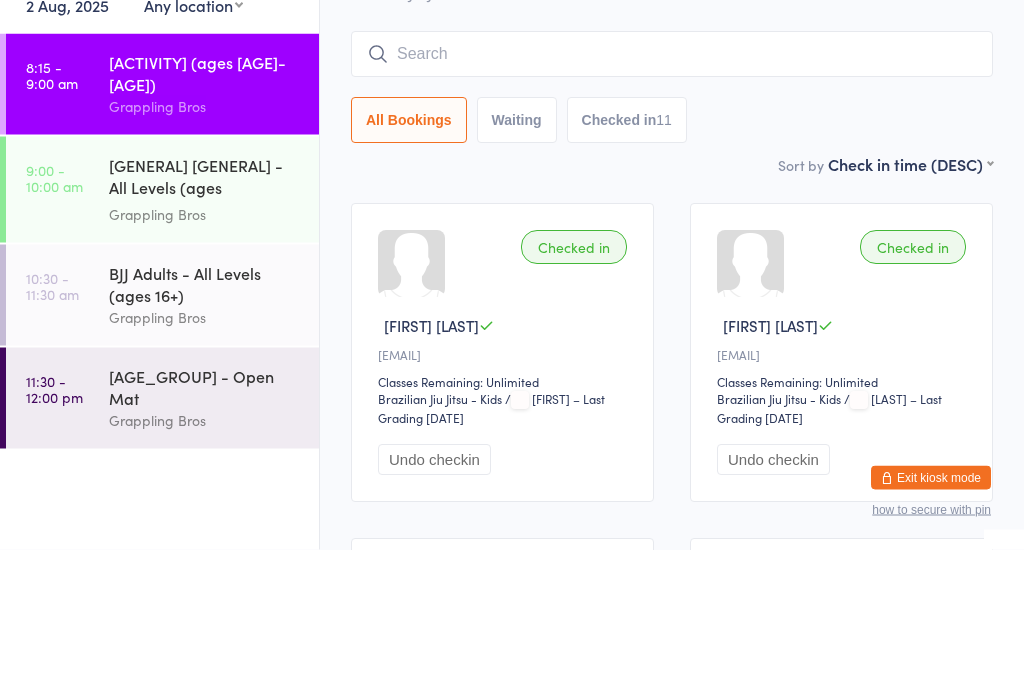 click on "[TIME] - [TIME] [ACTIVITY] - All Levels (ages [AGE]-[AGE]) [BRAND]" at bounding box center (162, 338) 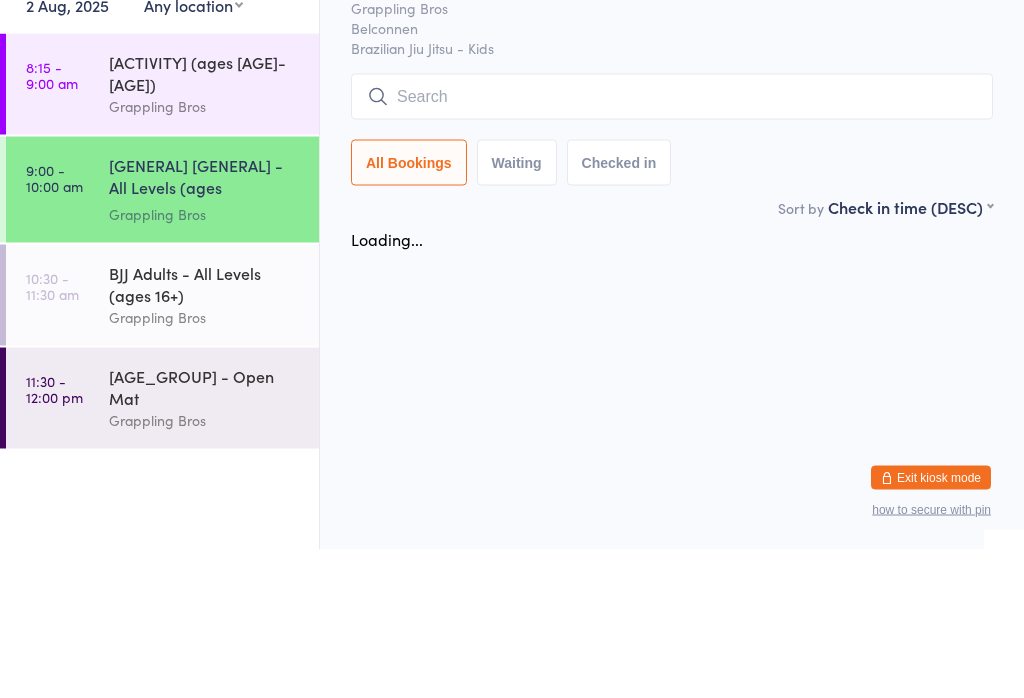 scroll, scrollTop: 0, scrollLeft: 0, axis: both 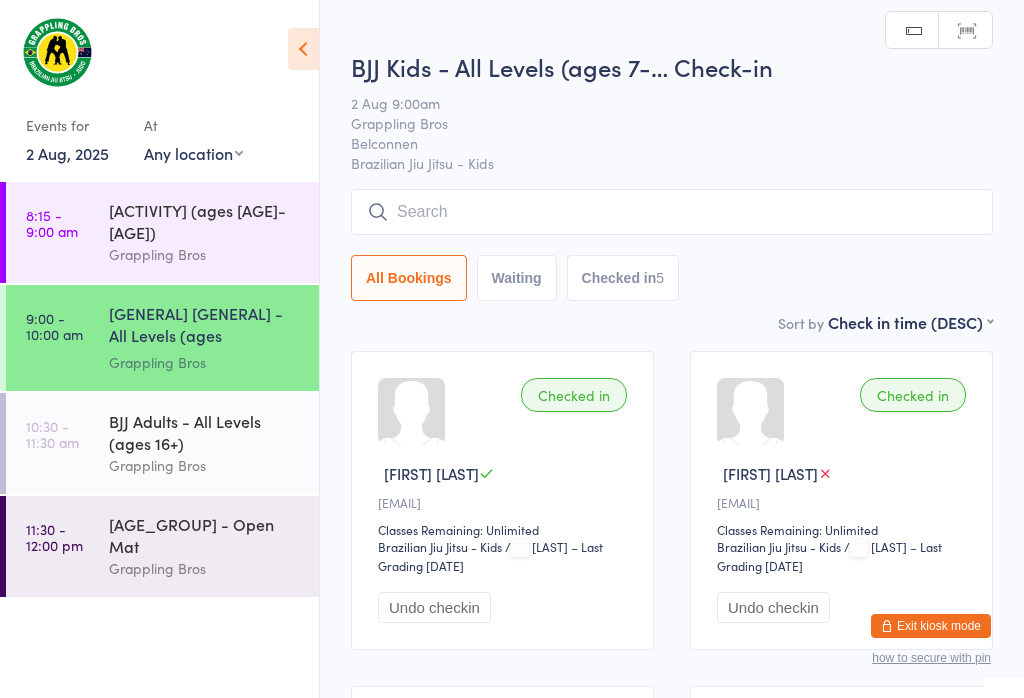 click at bounding box center [672, 212] 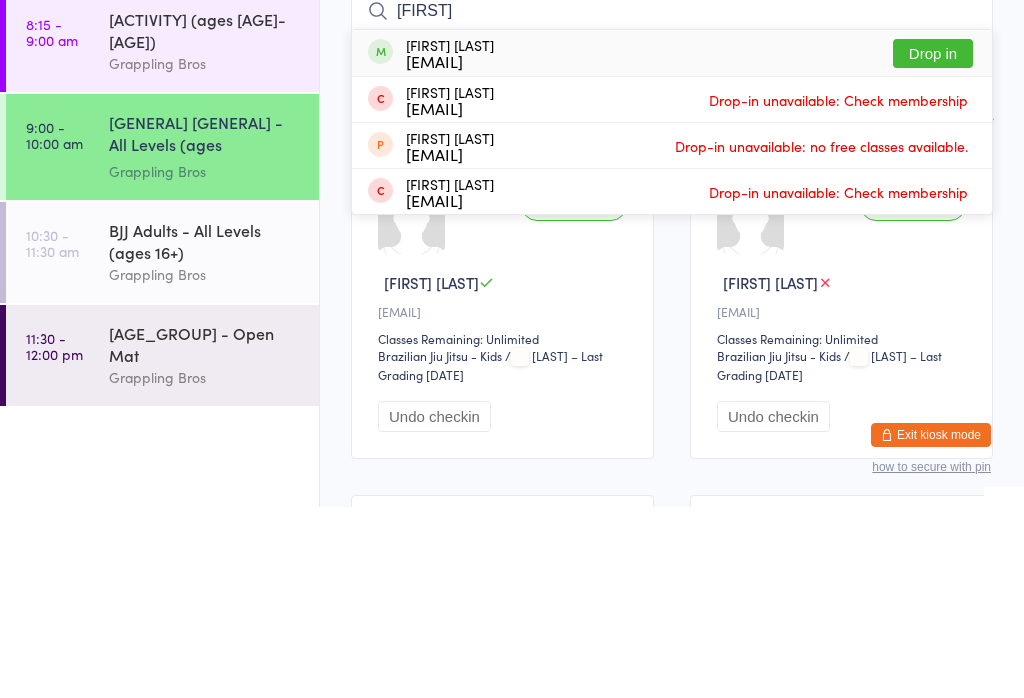 type on "[FIRST]" 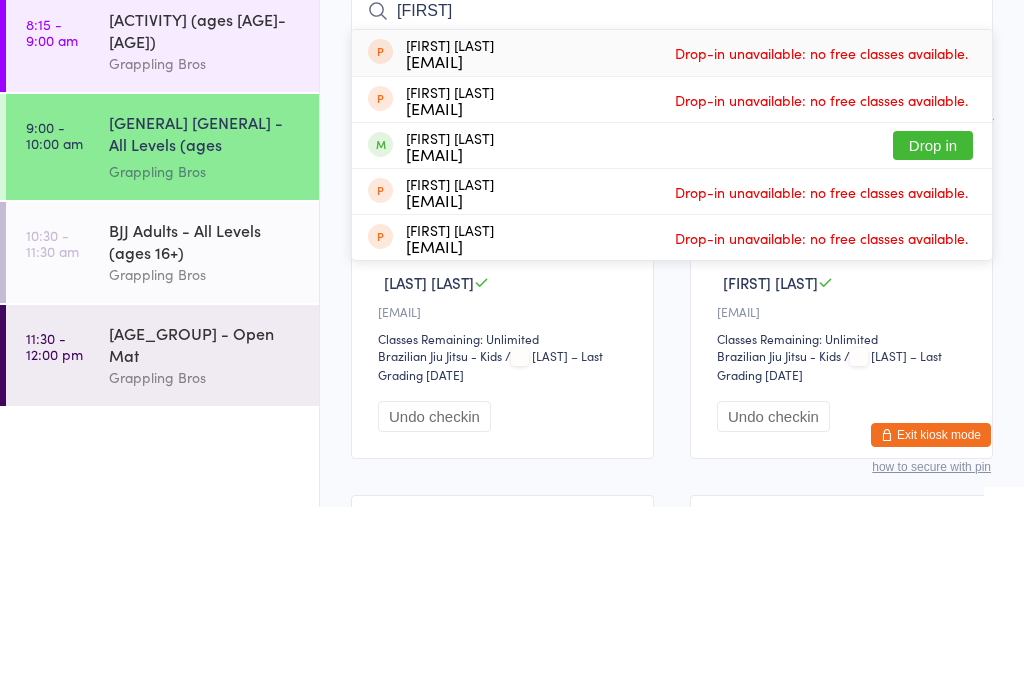 type on "[FIRST]" 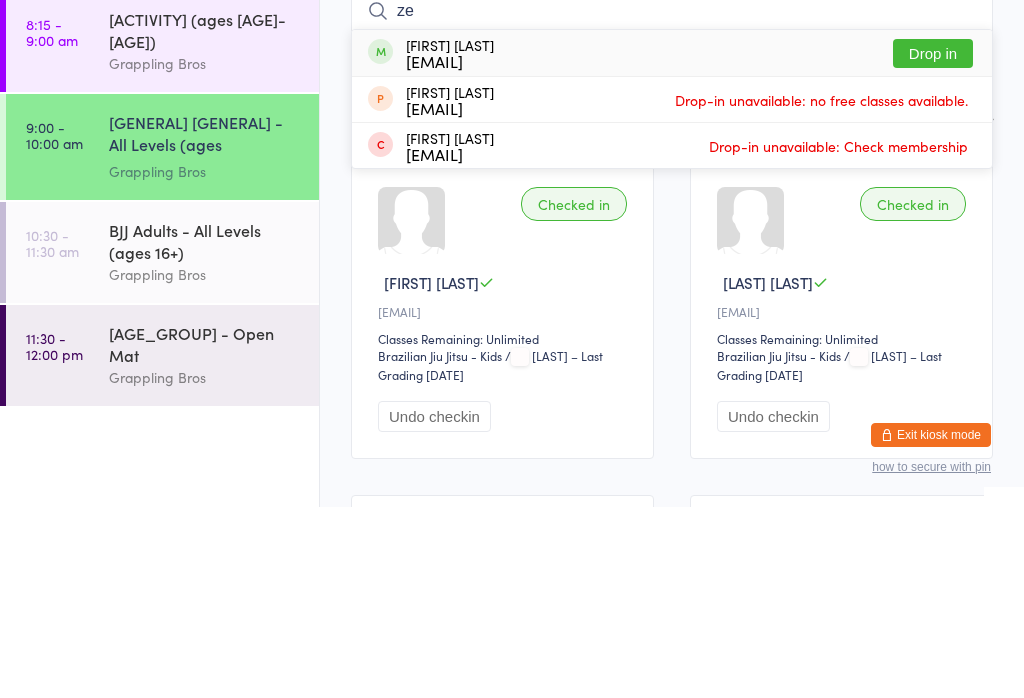 type on "ze" 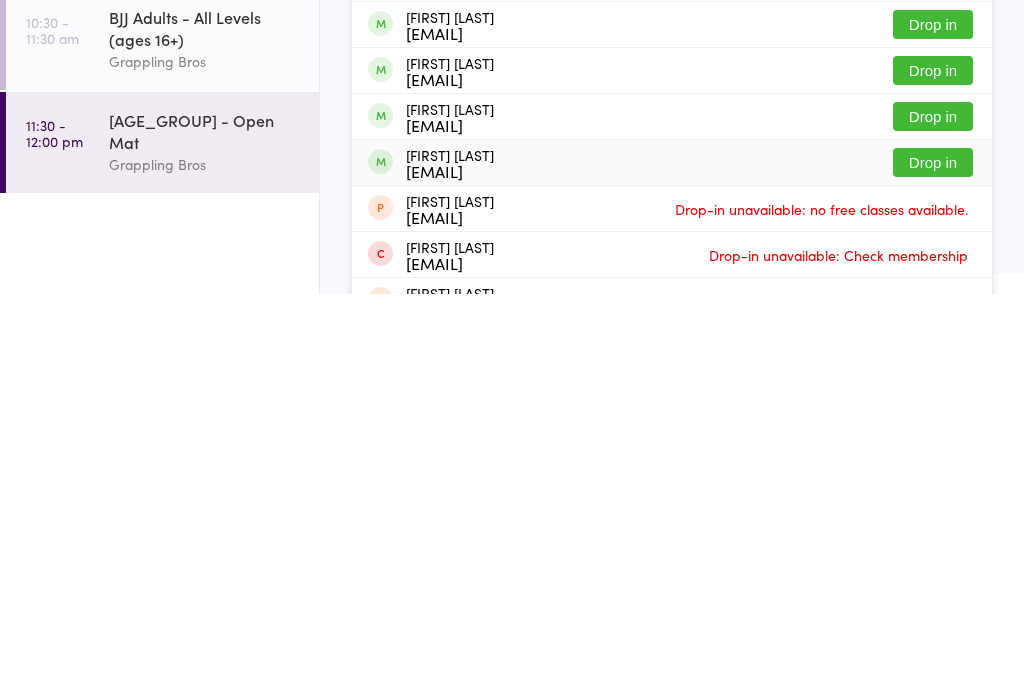 type on "daniel" 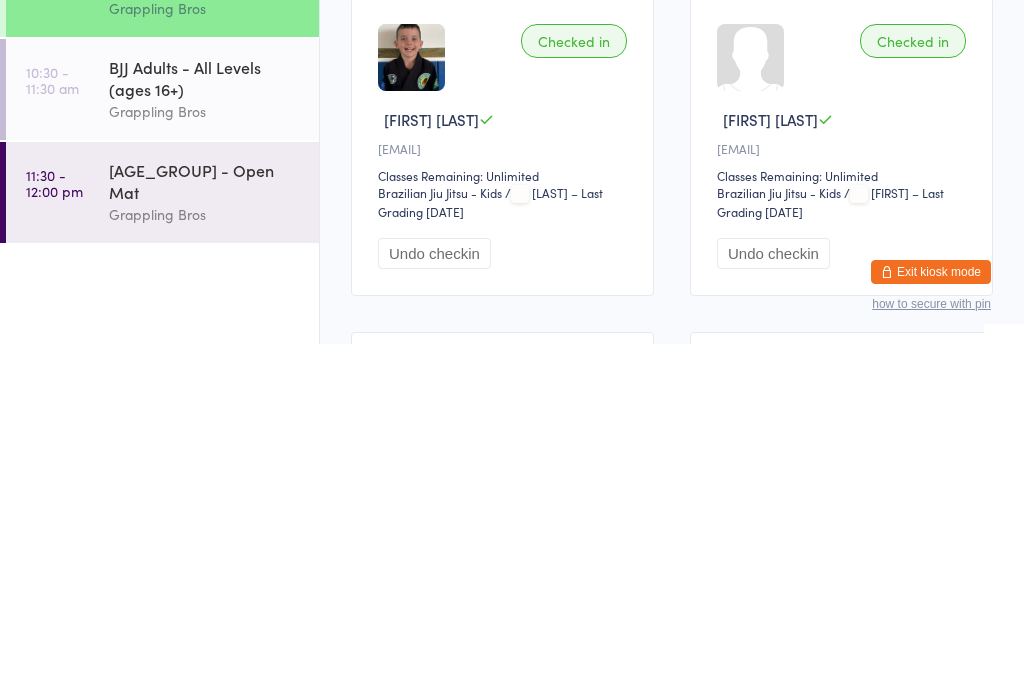 scroll, scrollTop: 354, scrollLeft: 0, axis: vertical 